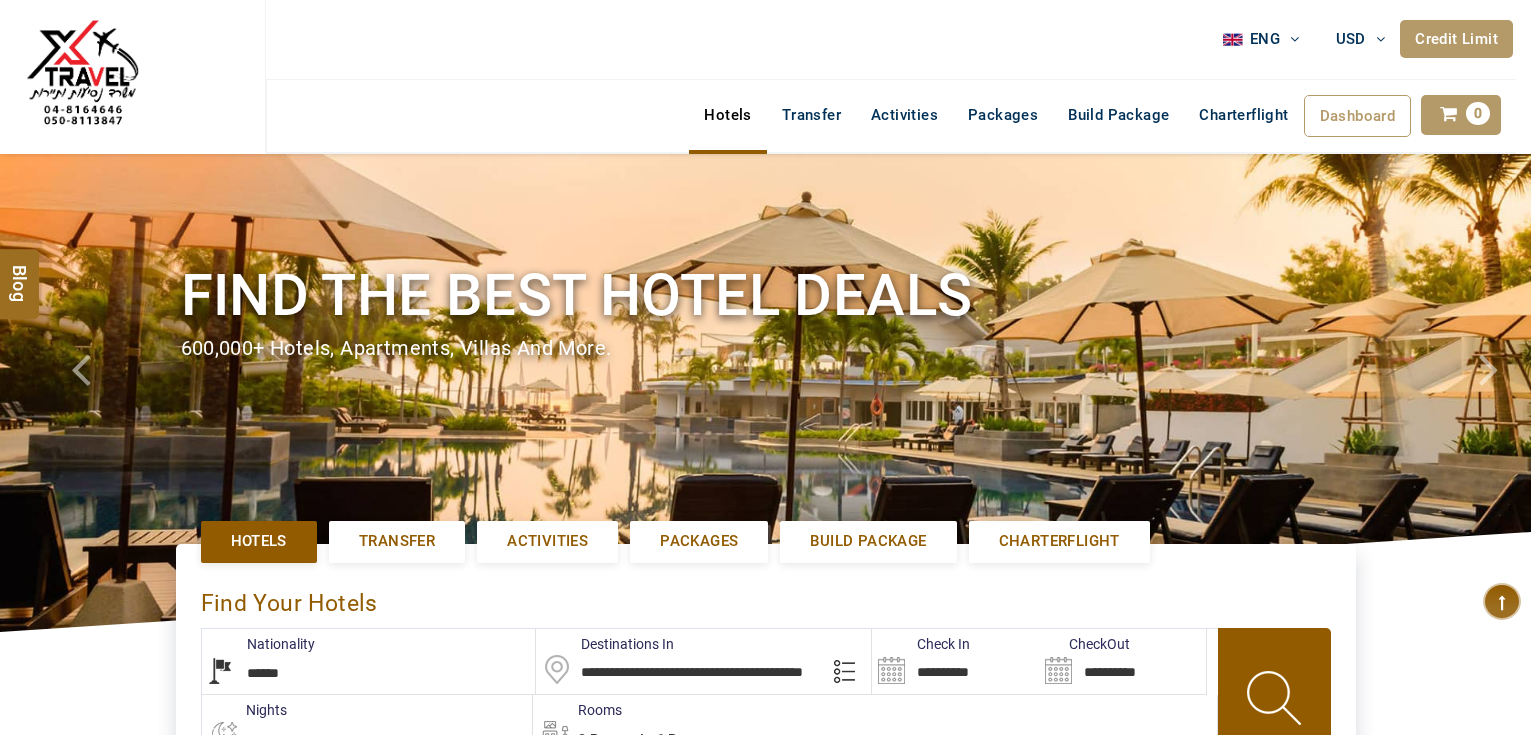 select on "******" 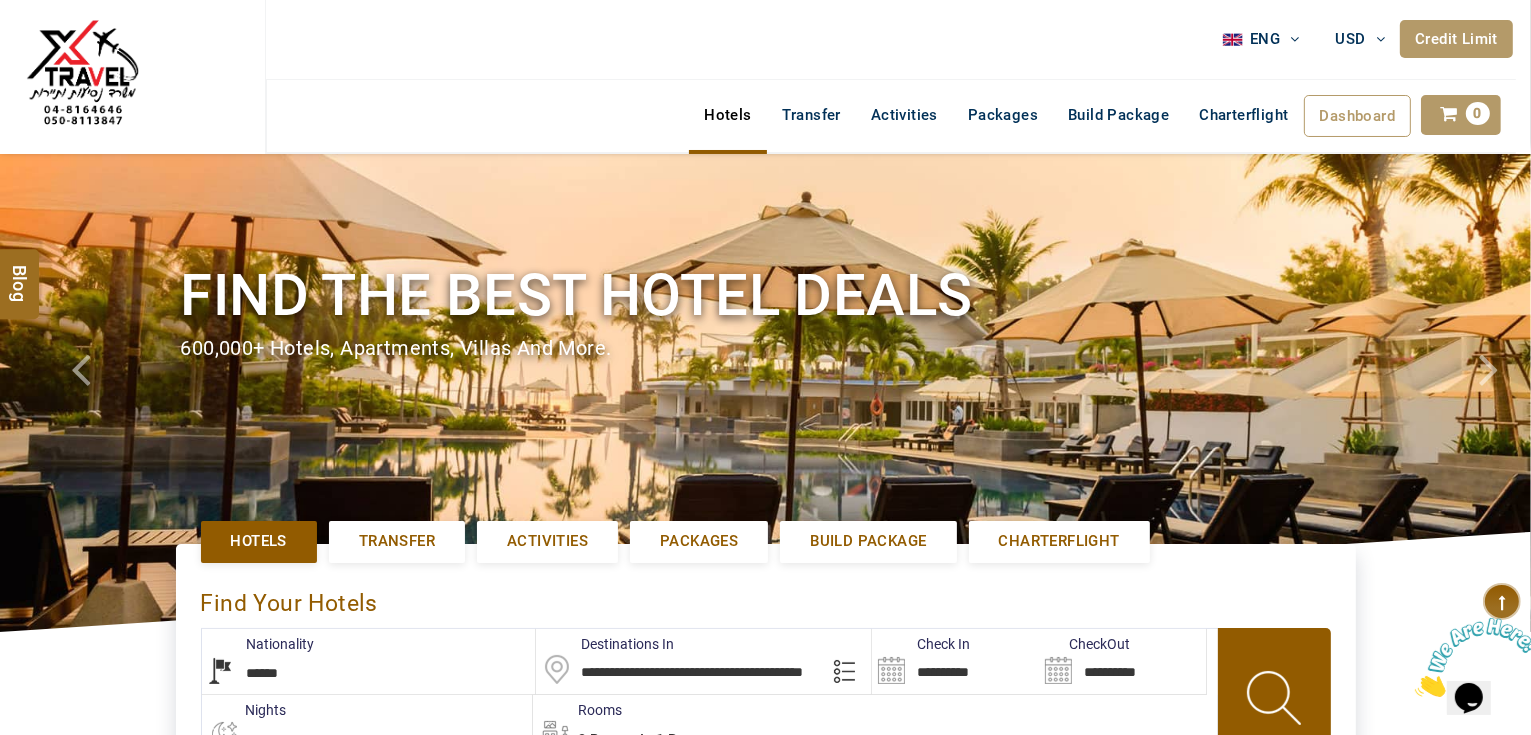 scroll, scrollTop: 0, scrollLeft: 0, axis: both 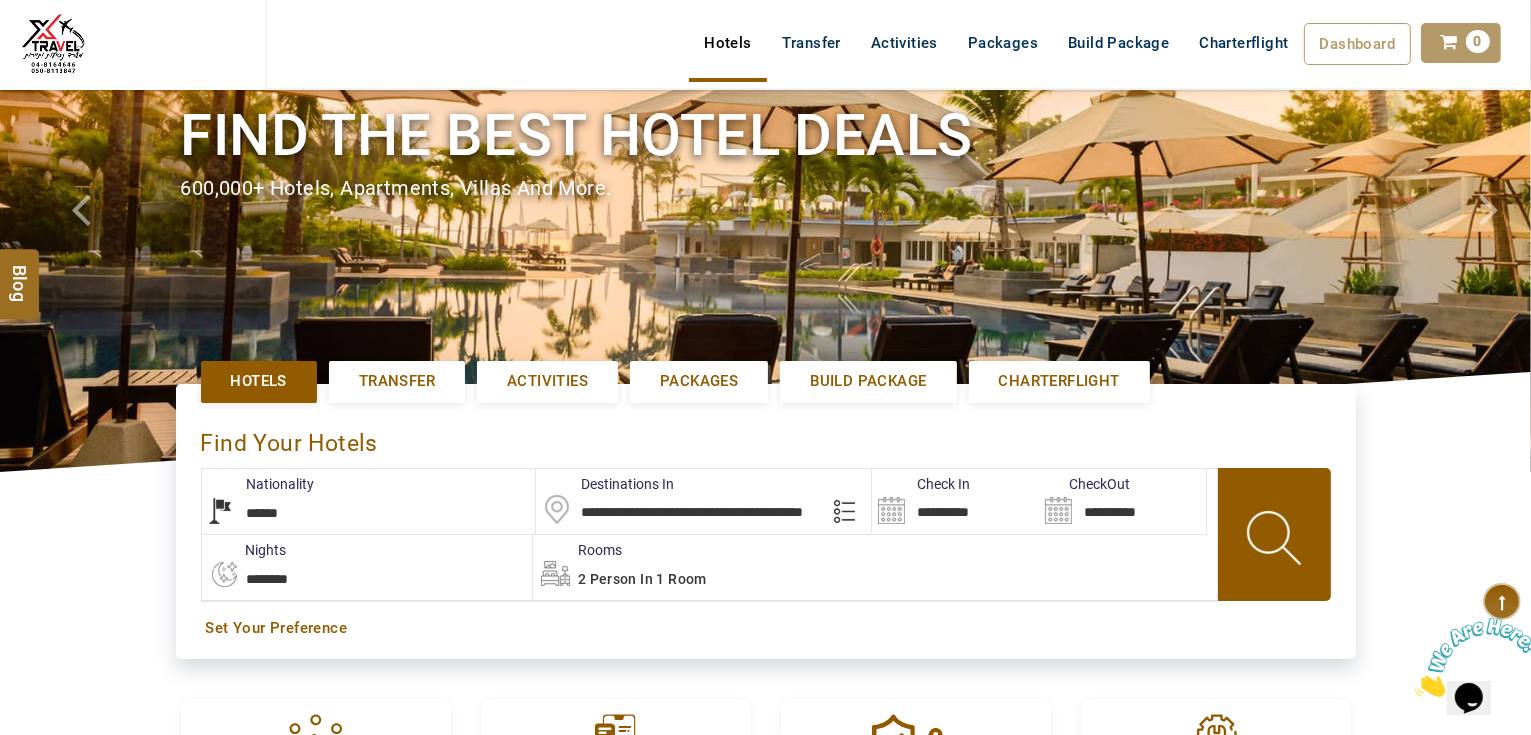 click on "**********" at bounding box center (955, 501) 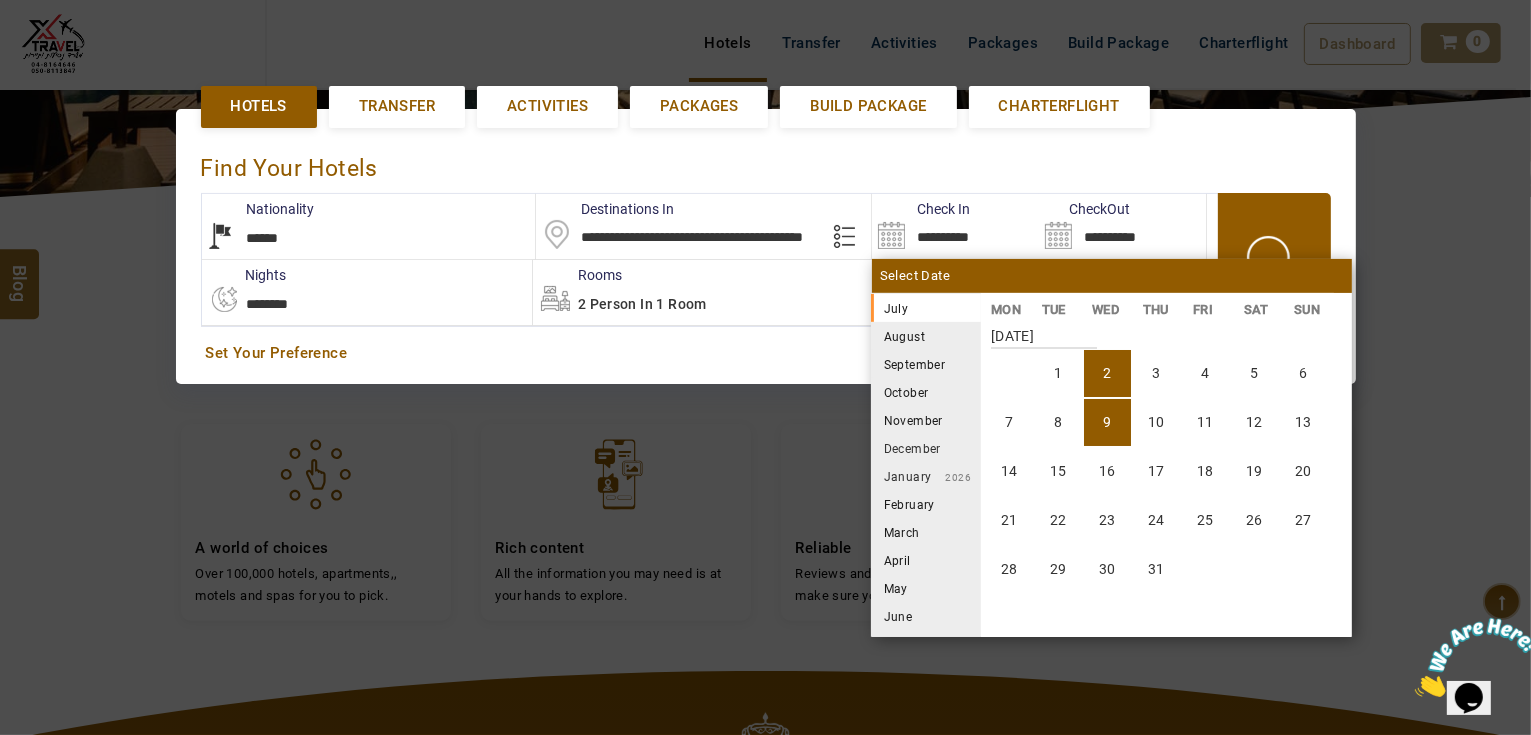 scroll, scrollTop: 452, scrollLeft: 0, axis: vertical 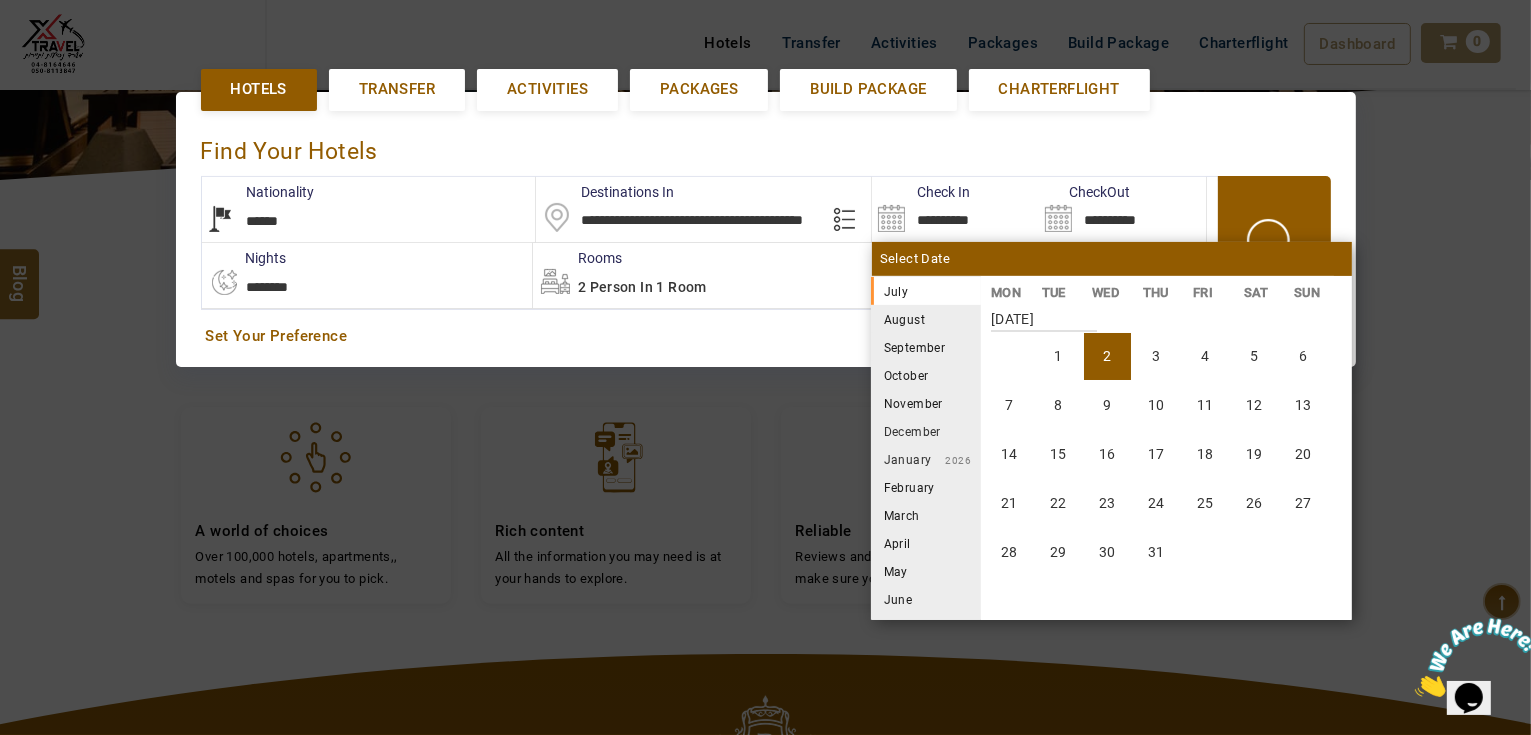 click on "2" at bounding box center (1107, 356) 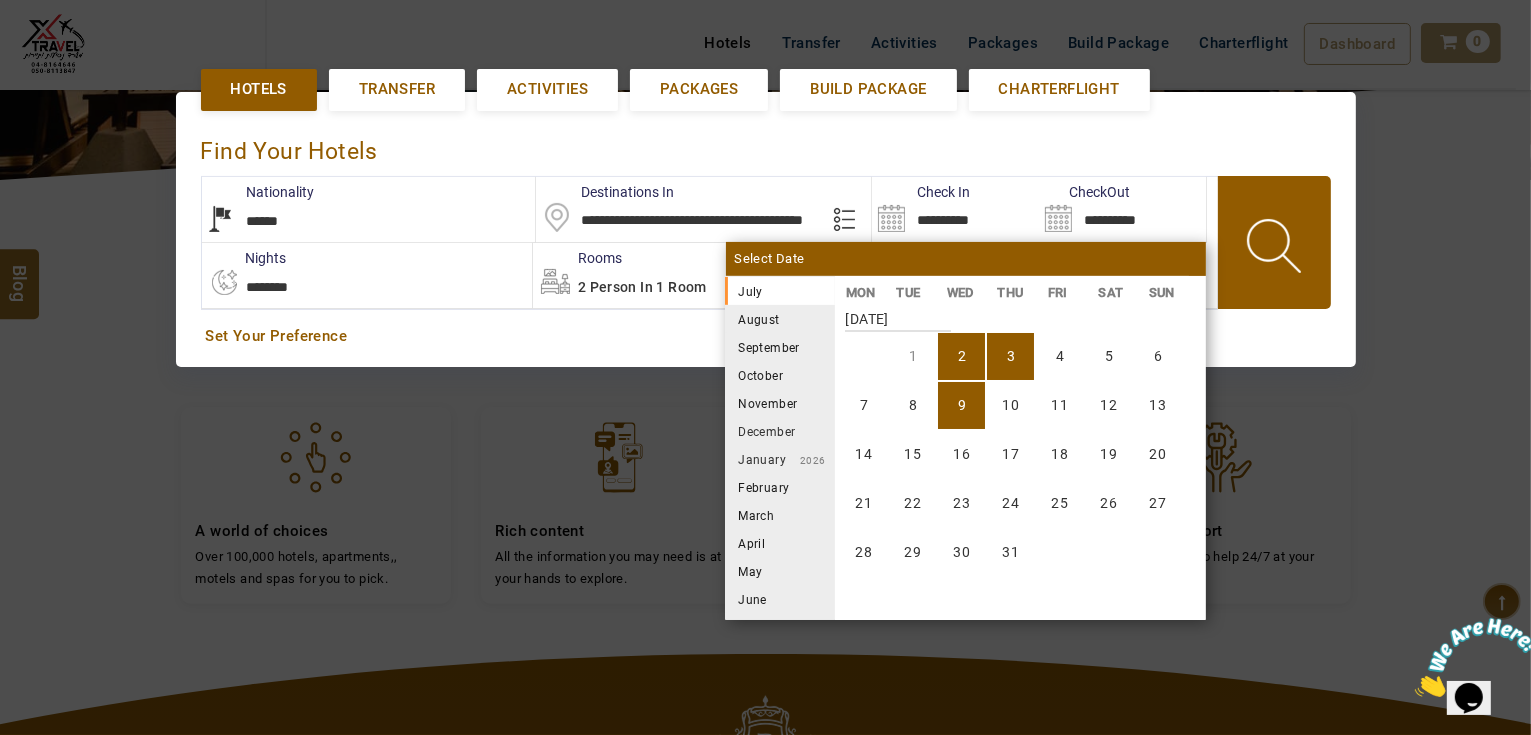 click on "9" at bounding box center (961, 405) 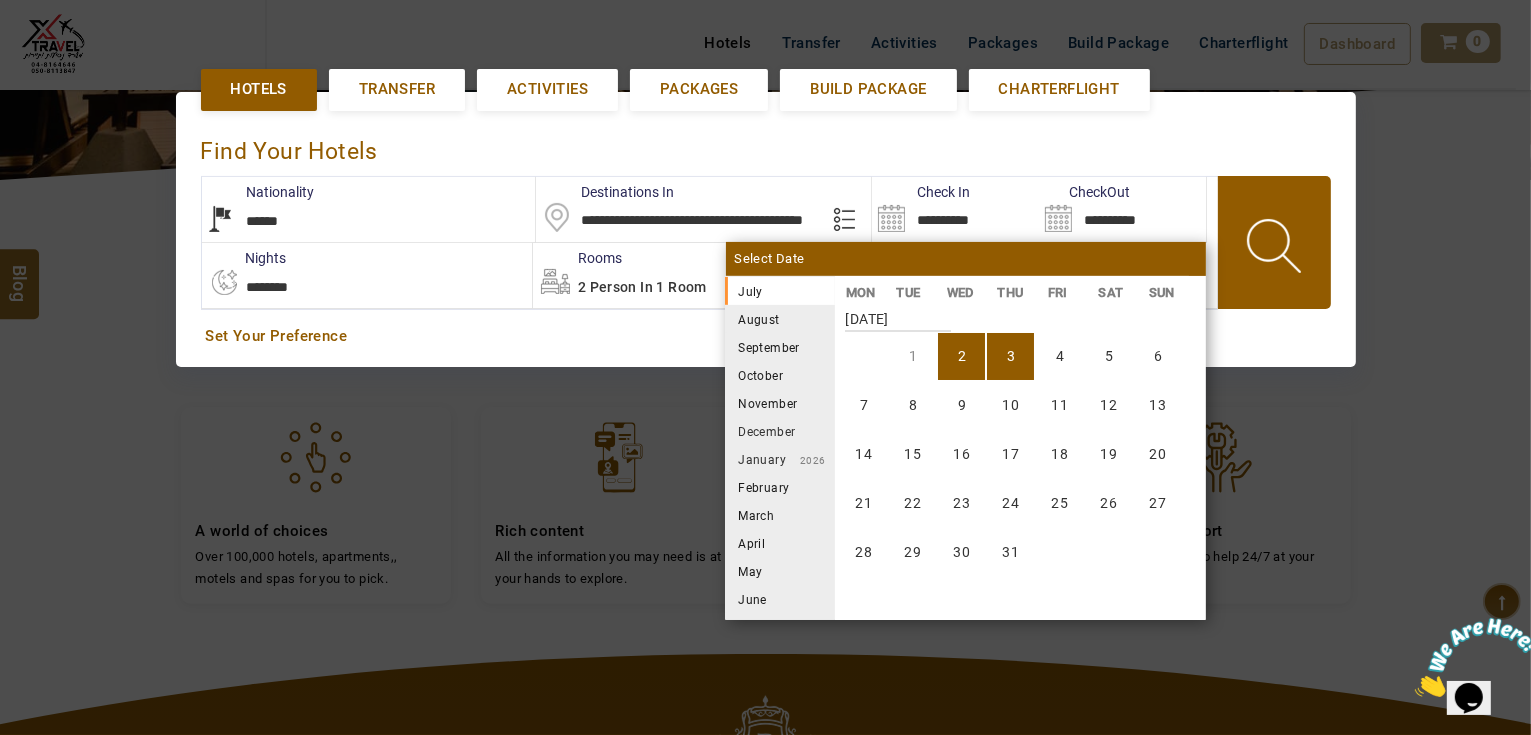 type on "**********" 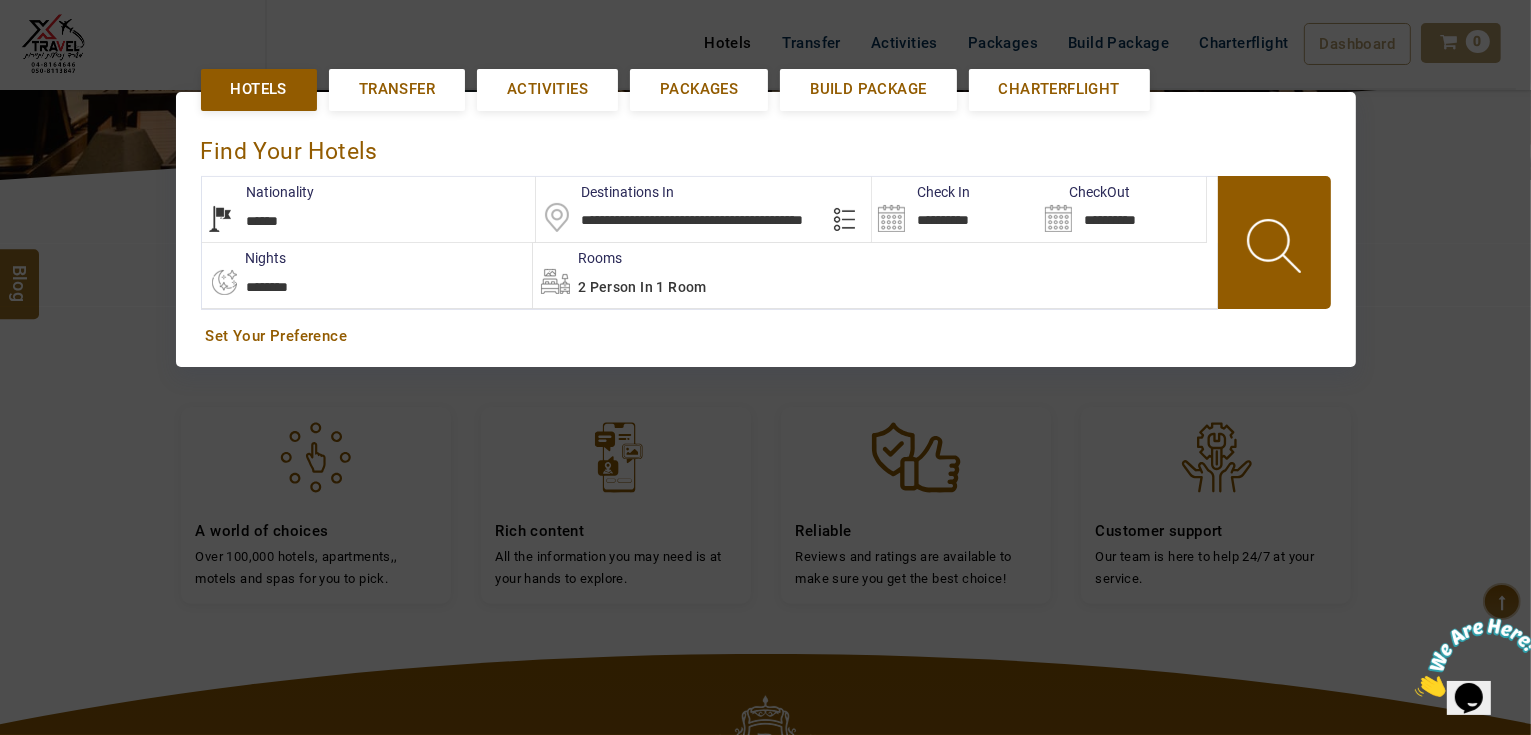 click at bounding box center [1276, 249] 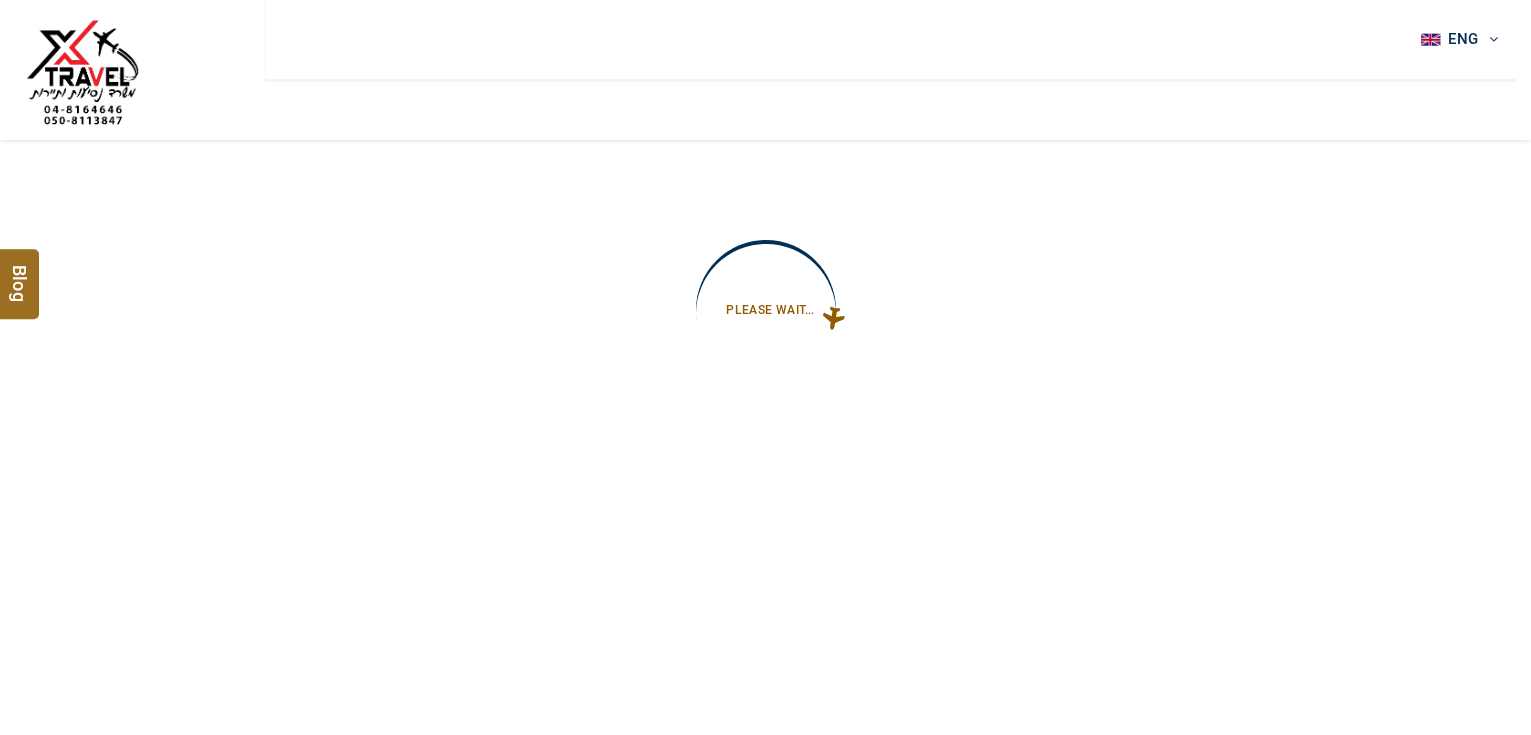 scroll, scrollTop: 0, scrollLeft: 0, axis: both 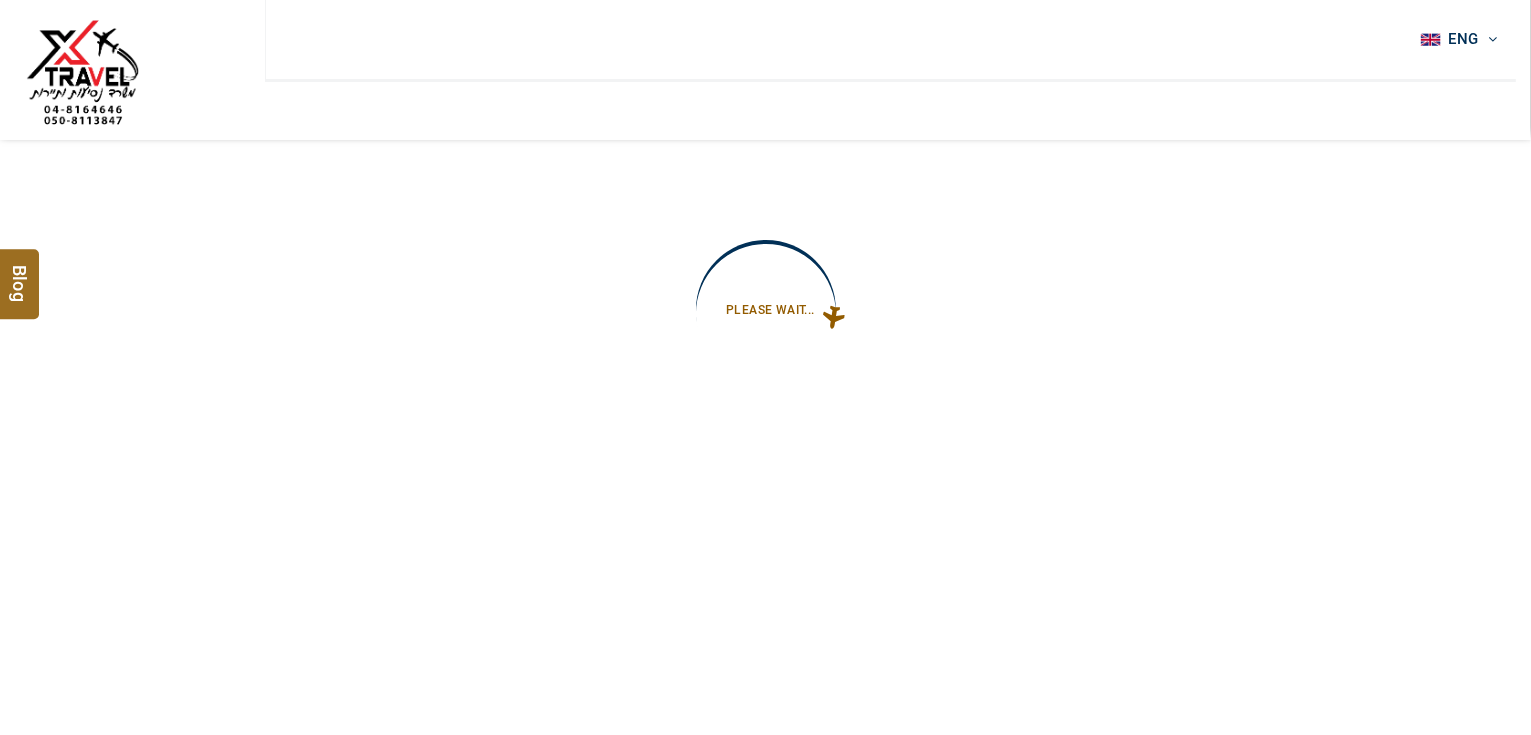 type on "**********" 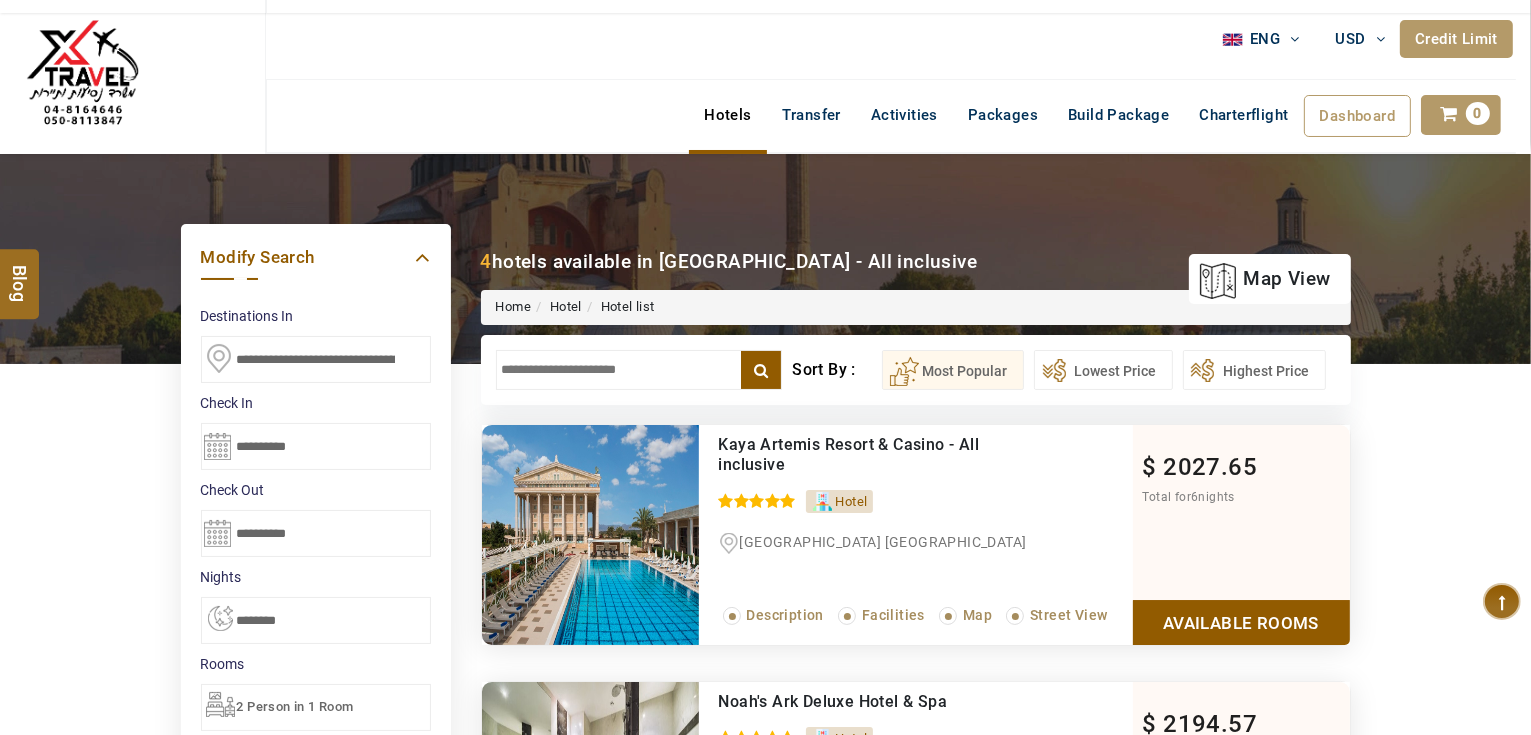 scroll, scrollTop: 533, scrollLeft: 0, axis: vertical 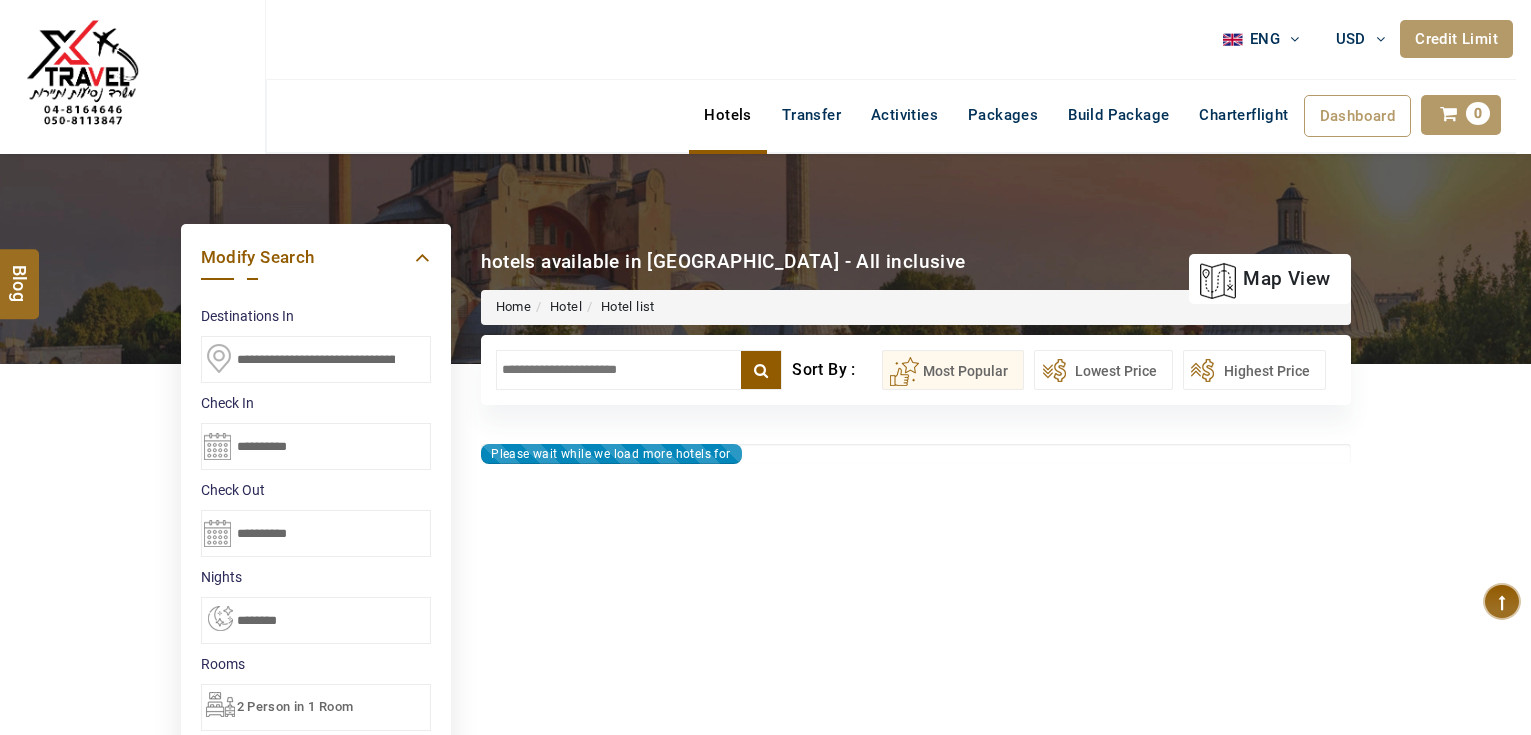 select on "*" 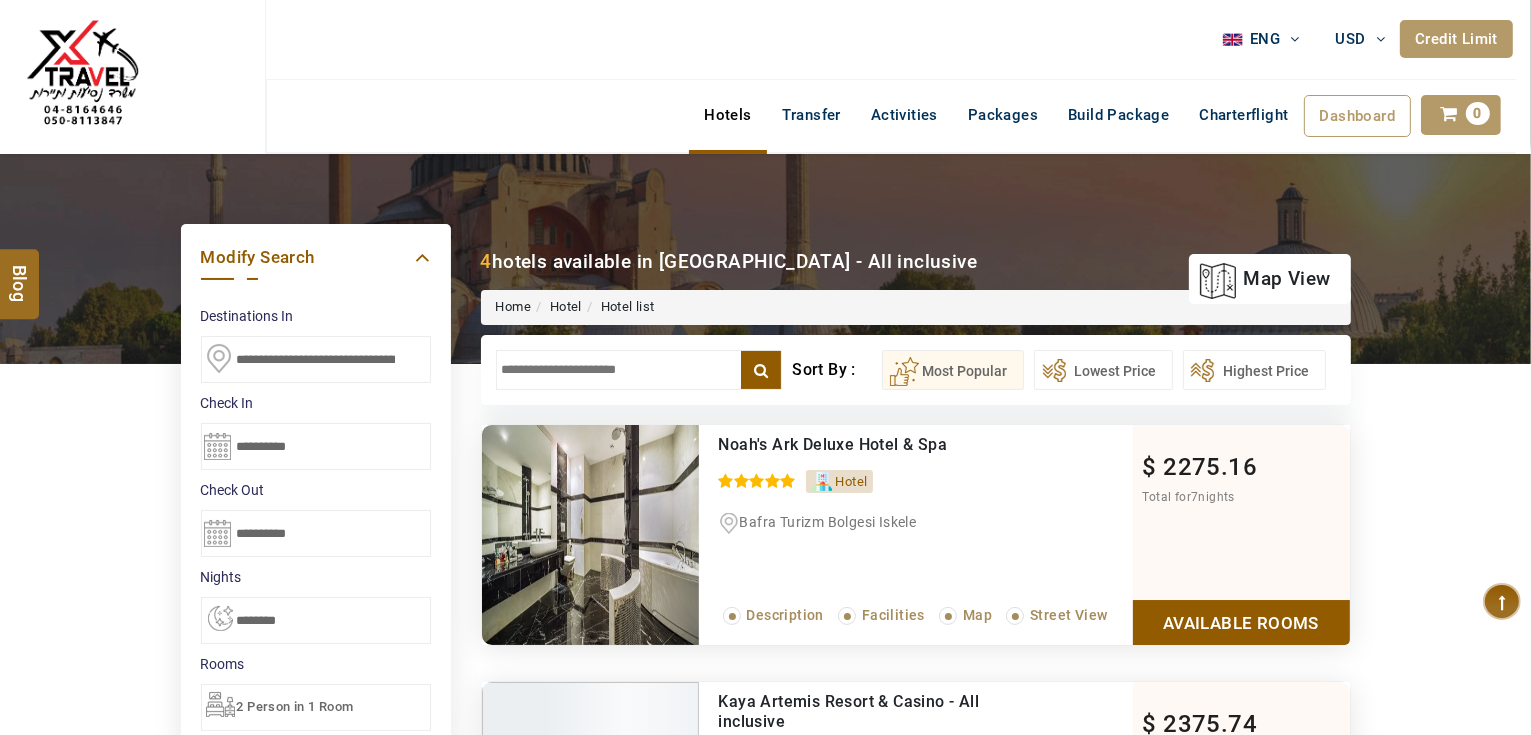 drag, startPoint x: 659, startPoint y: 357, endPoint x: 680, endPoint y: 348, distance: 22.847319 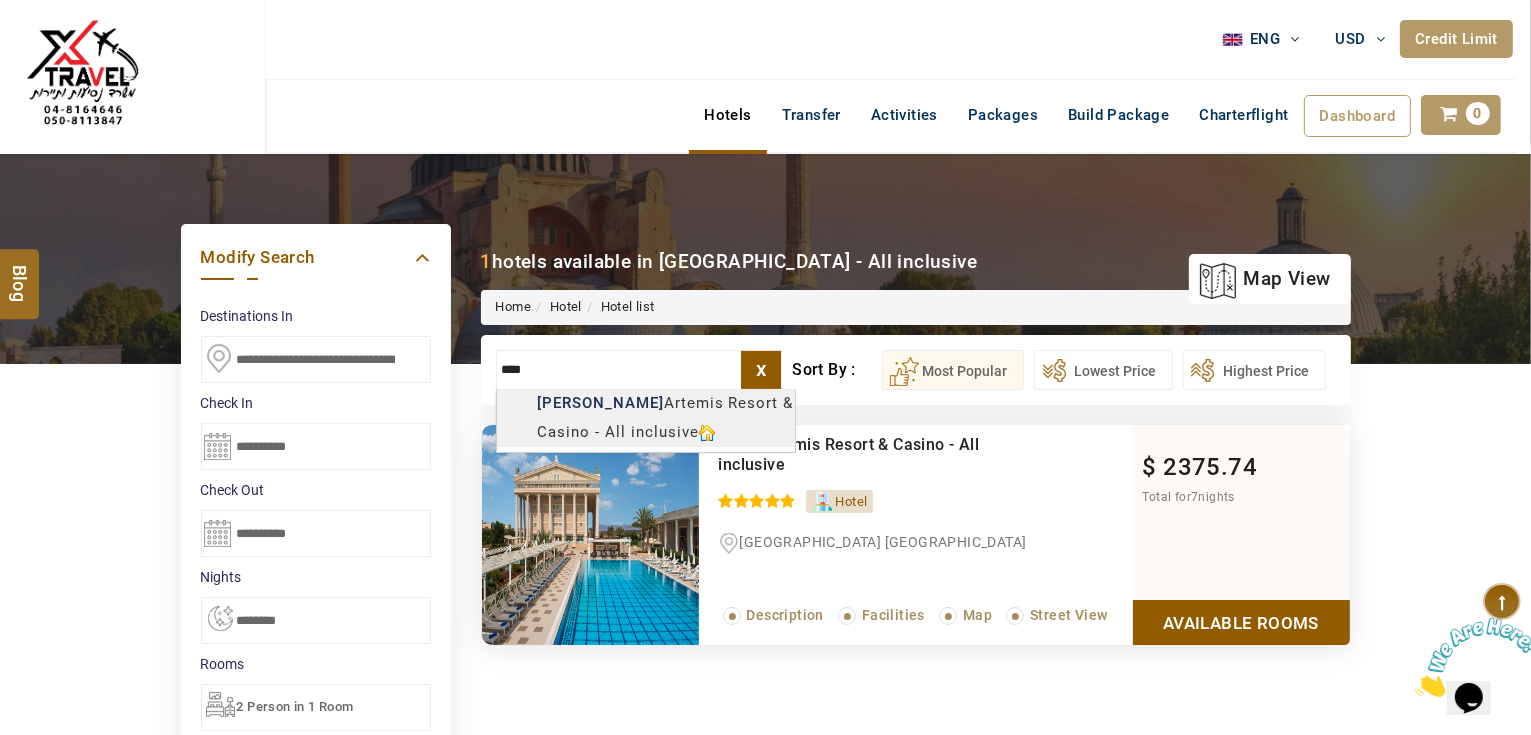 click on "AHMAD JINDAWY USD AED  AED EUR  € USD  $ INR  ₹ THB  ฿ IDR  Rp BHD  BHD TRY  ₺ Credit Limit ENG English Arabic Helpline
+971 55 344 0168 Register Now +971 55 344 0168 info@royallineholidays.com About Us What we Offer Blog Why Us Contact Hotels  Transfer Activities Packages Build Package Charterflight Dashboard My Profile My Booking My Reports My Quotation Sign Out 0 Points Redeem Now To Redeem 33539  Points Future Points  3832   Points Credit Limit Credit Limit USD 30000.00 70% Complete Used USD 15648.22 Available USD 14351.78 Setting  Looks like you haven't added anything to your cart yet Countinue Shopping ******* ****** Please Wait.. Blog demo
Remember me Forgot
password? LOG IN Don't have an account?   Register Now My Booking View/ Print/Cancel Your Booking without Signing in Submit Applying Filters...... Hotels For You Will Be Loading Soon demo
In A Few Moment, You Will Be Celebrating Best Hotel options galore ! Check In   CheckOut Rooms Rooms Please Wait X" at bounding box center [765, 932] 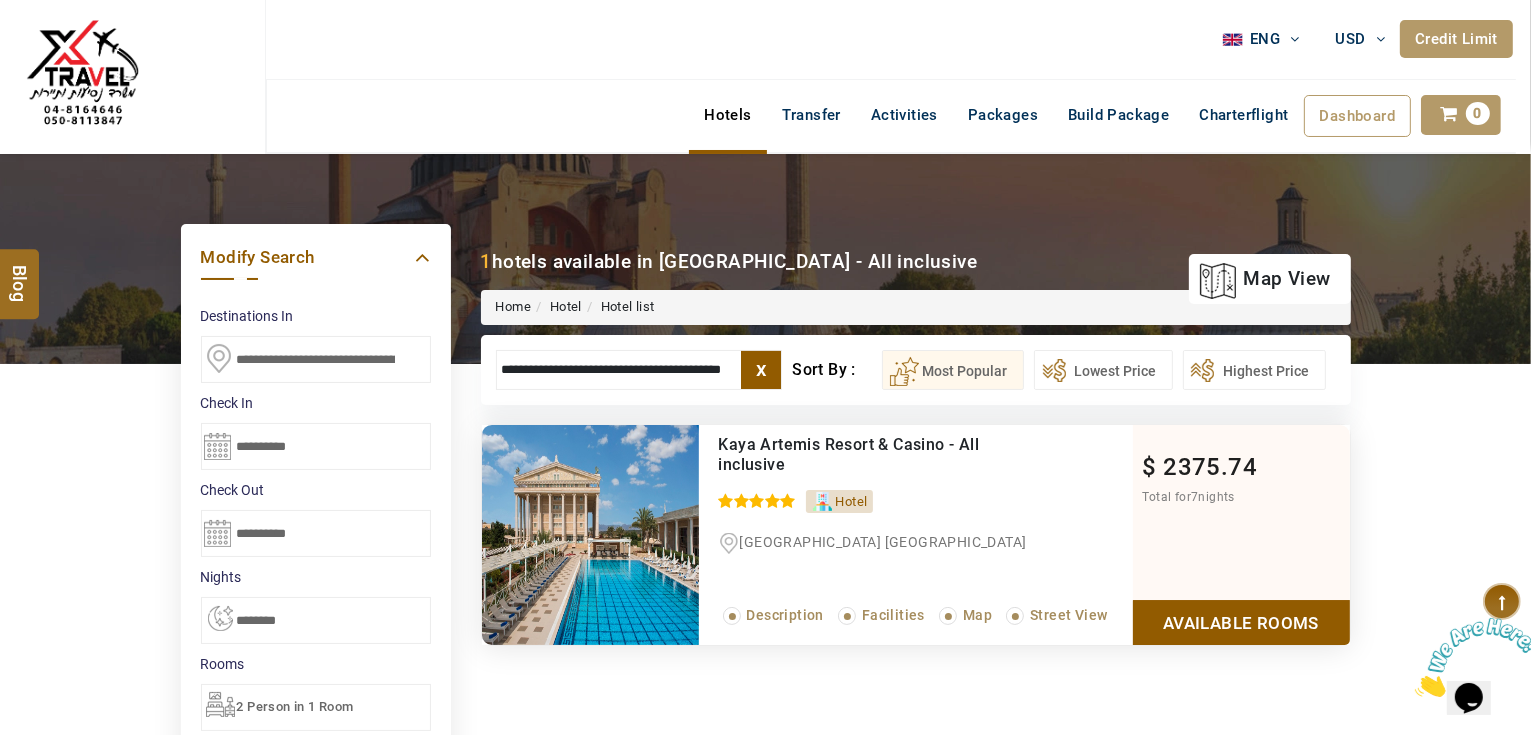 scroll, scrollTop: 0, scrollLeft: 0, axis: both 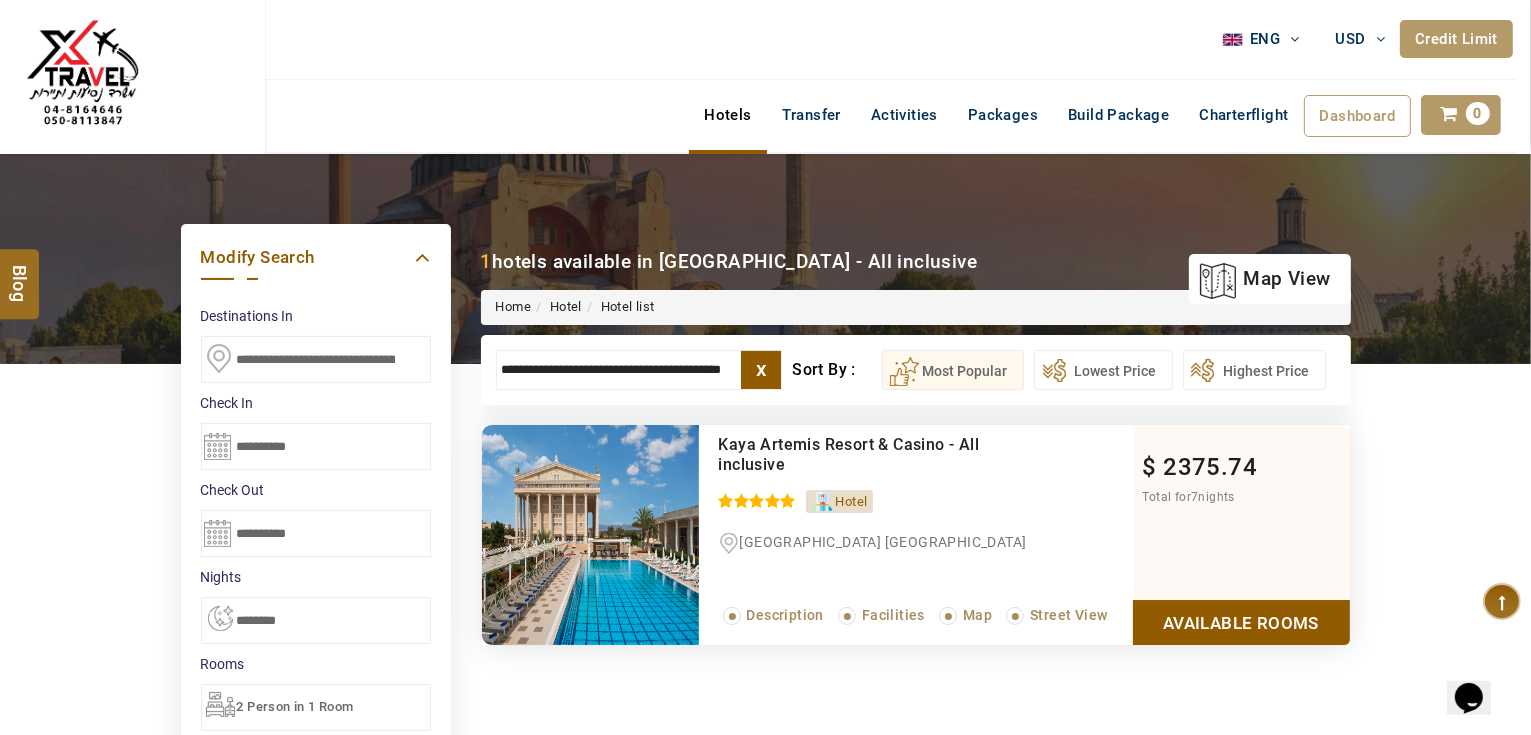type on "**********" 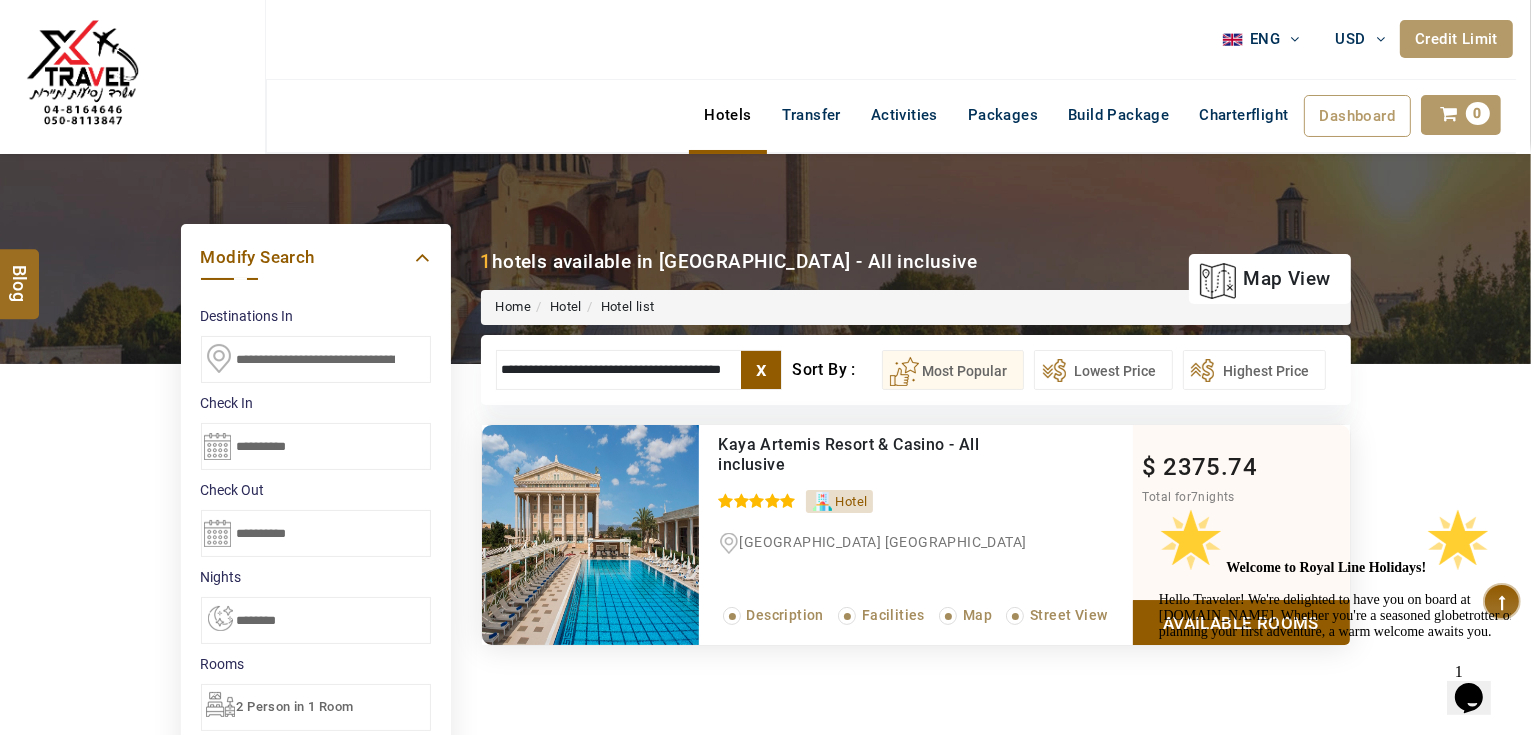 click on "Welcome to Royal Line Holidays!  Hello Traveler! We're delighted to have you on board at www.royallineholidays.com. Whether you're a seasoned globetrotter or planning your first adventure, a warm welcome awaits you.   Embark on Your Journey: Explore the wonders of travel with Royal Line Holidays. From breathtaking destinations to curated experiences, our website is your gateway to unforgettable adventures.   Need Assistance? We're Here: Questions about travel pl[...]" at bounding box center (1338, 689) 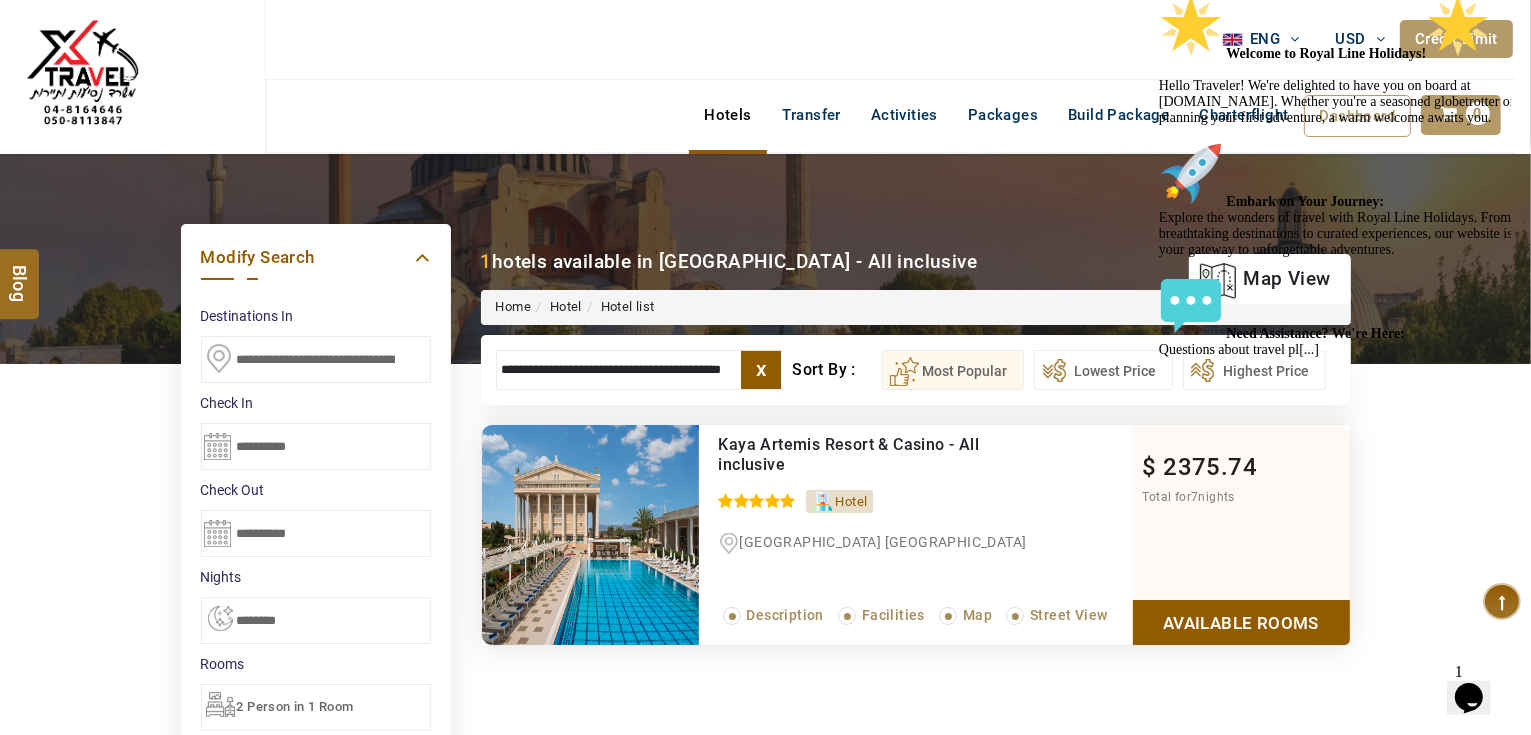 click on "Welcome to Royal Line Holidays!  Hello Traveler! We're delighted to have you on board at www.royallineholidays.com. Whether you're a seasoned globetrotter or planning your first adventure, a warm welcome awaits you.   Embark on Your Journey: Explore the wonders of travel with Royal Line Holidays. From breathtaking destinations to curated experiences, our website is your gateway to unforgettable adventures.   Need Assistance? We're Here: Questions about travel pl[...]" at bounding box center (1338, 176) 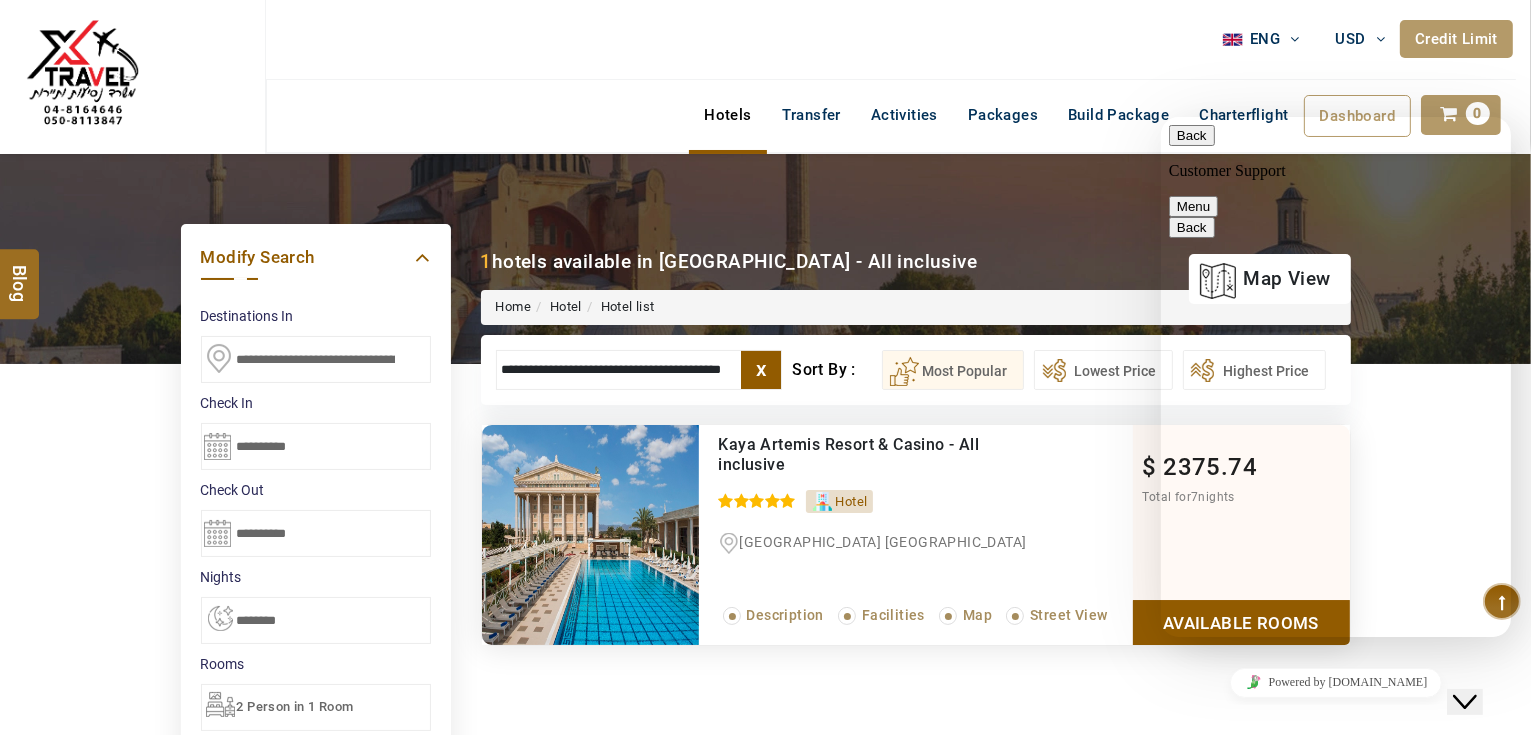 scroll, scrollTop: 262, scrollLeft: 0, axis: vertical 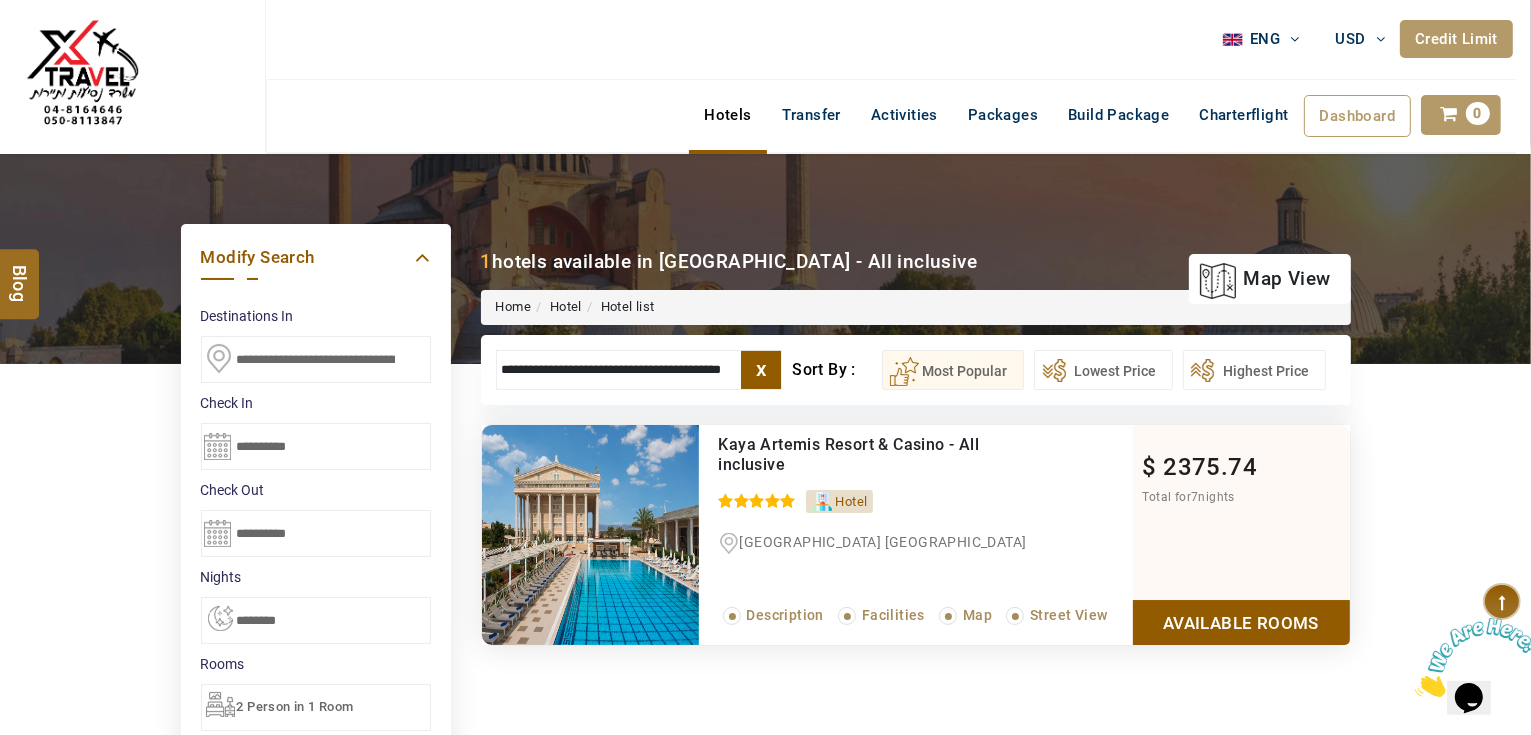 click on "Available Rooms" at bounding box center (1241, 622) 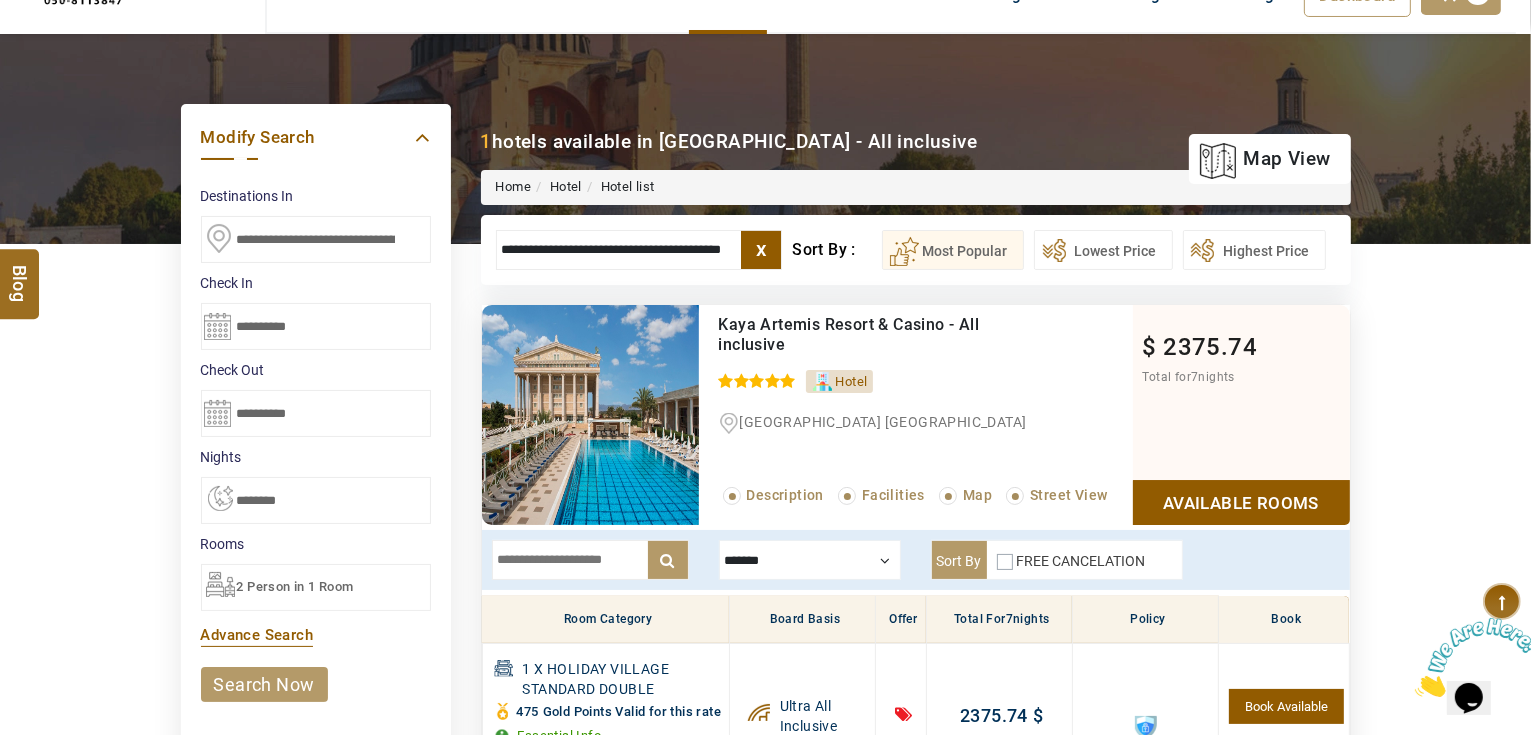 scroll, scrollTop: 240, scrollLeft: 0, axis: vertical 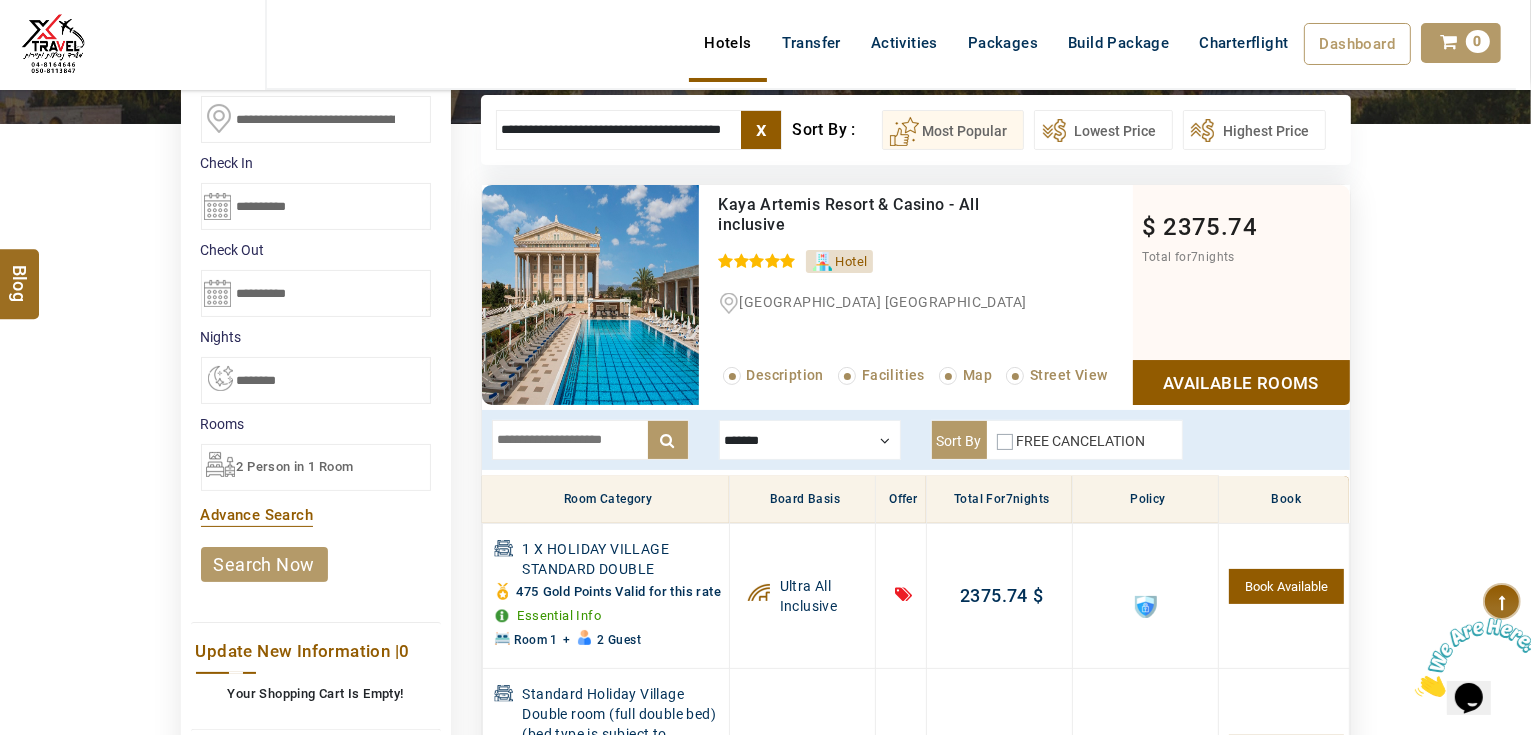 click on "**********" at bounding box center (316, 206) 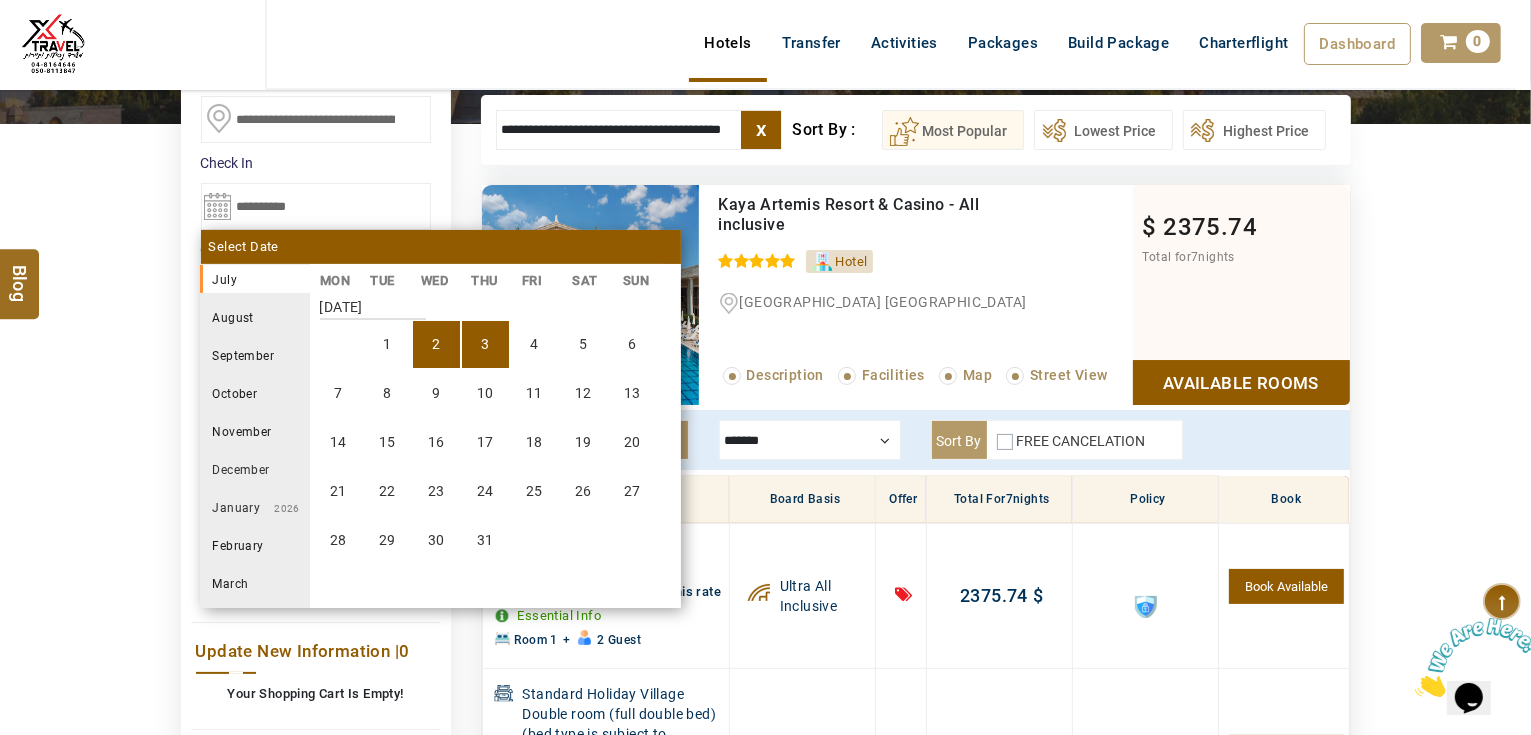 click on "3" at bounding box center [485, 344] 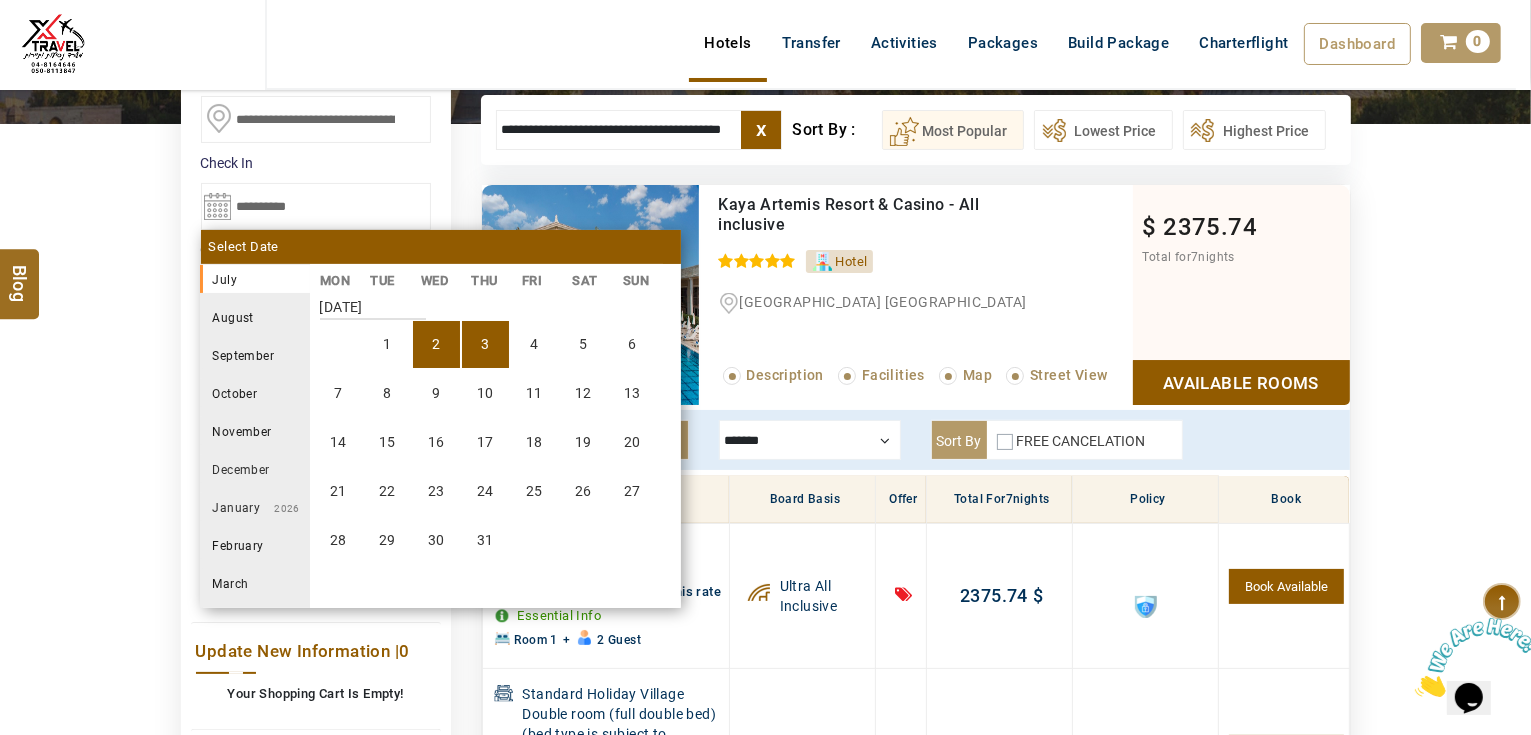 type on "**********" 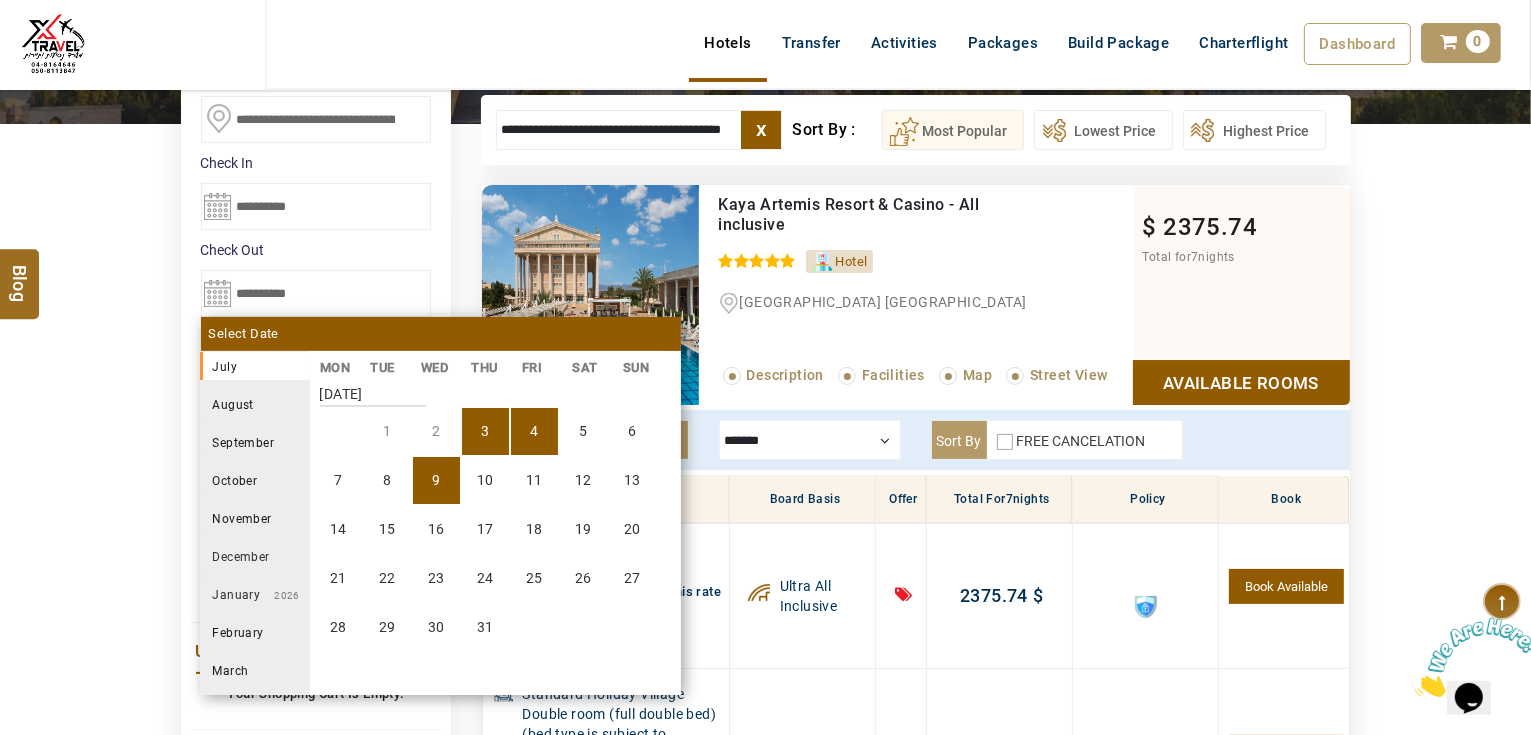 click on "9" at bounding box center (436, 480) 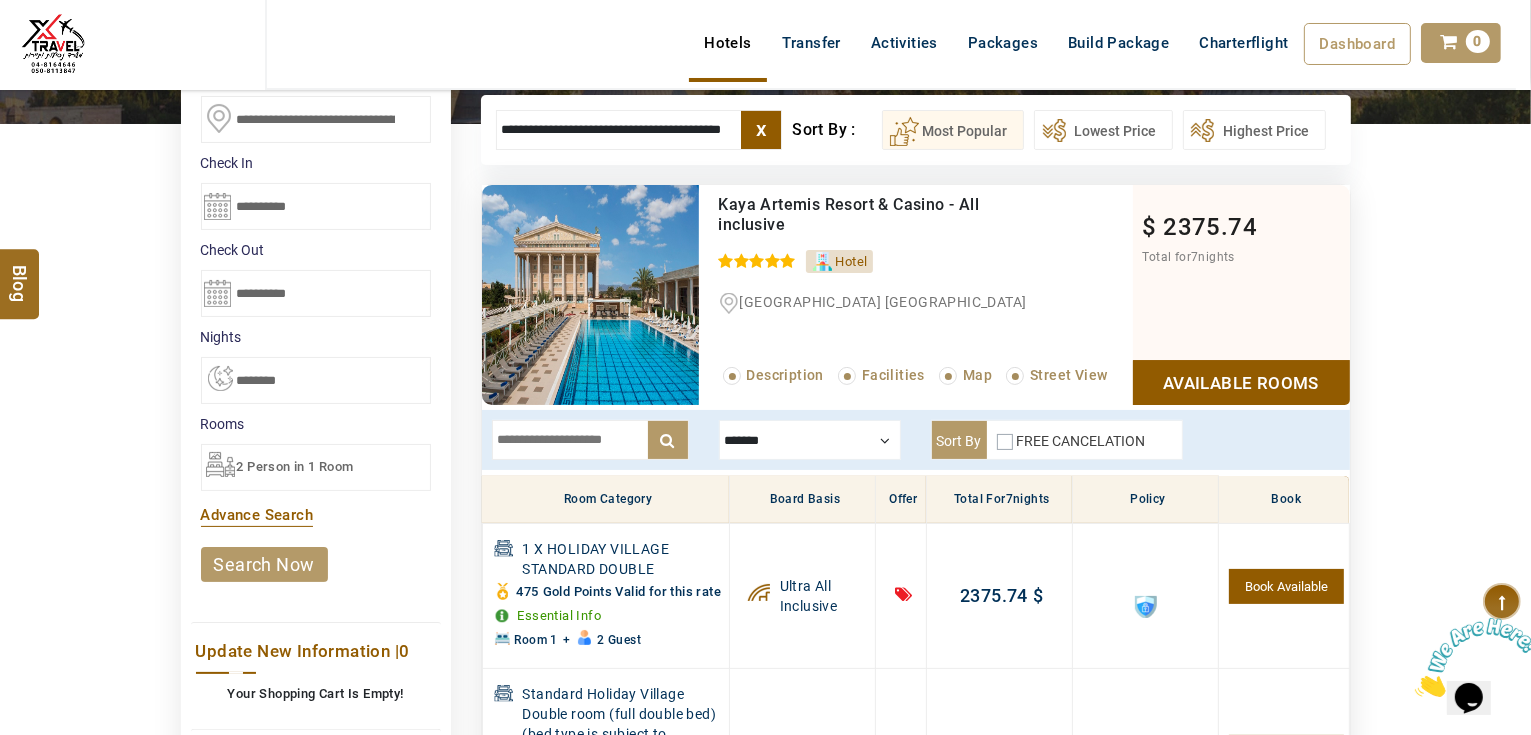 click on "search now" at bounding box center [264, 564] 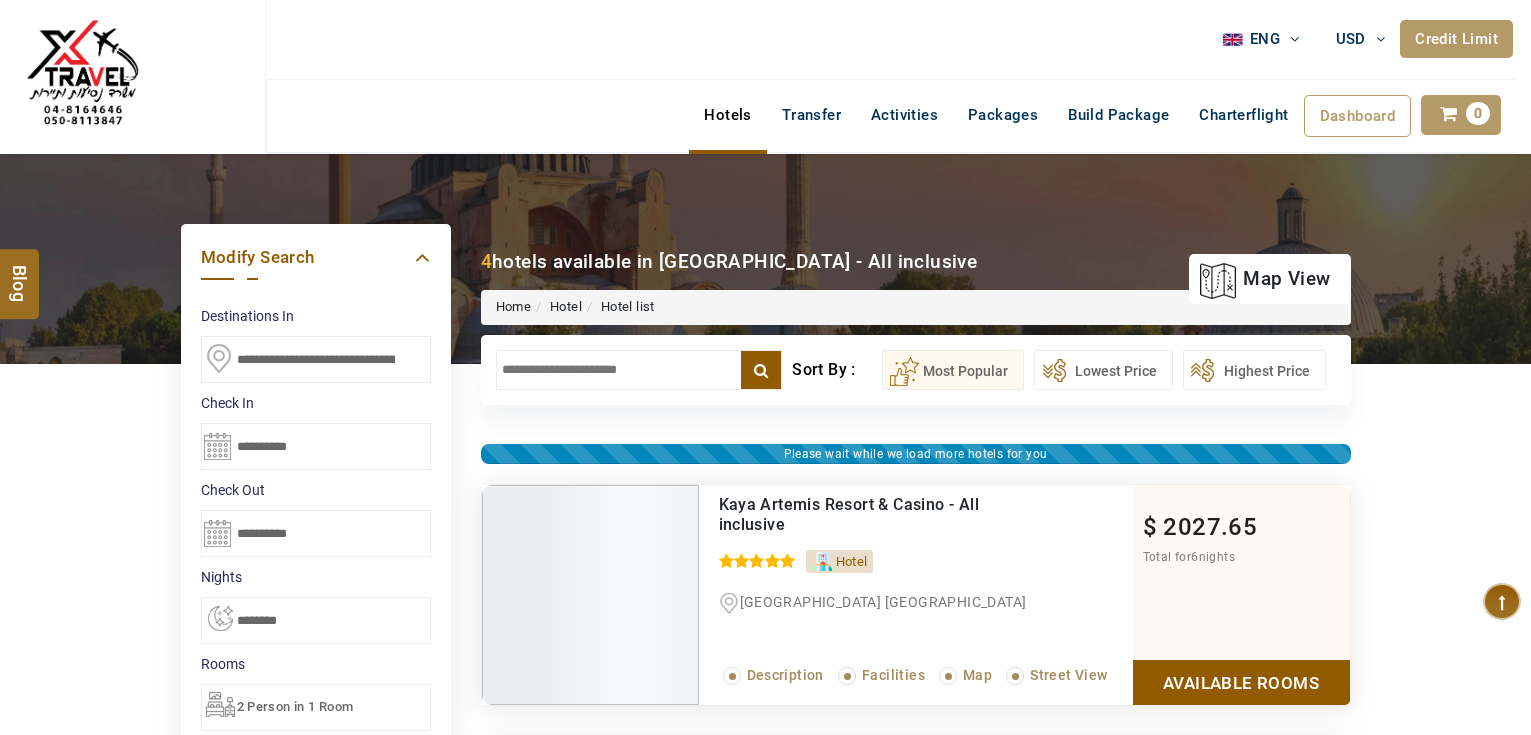 select on "*" 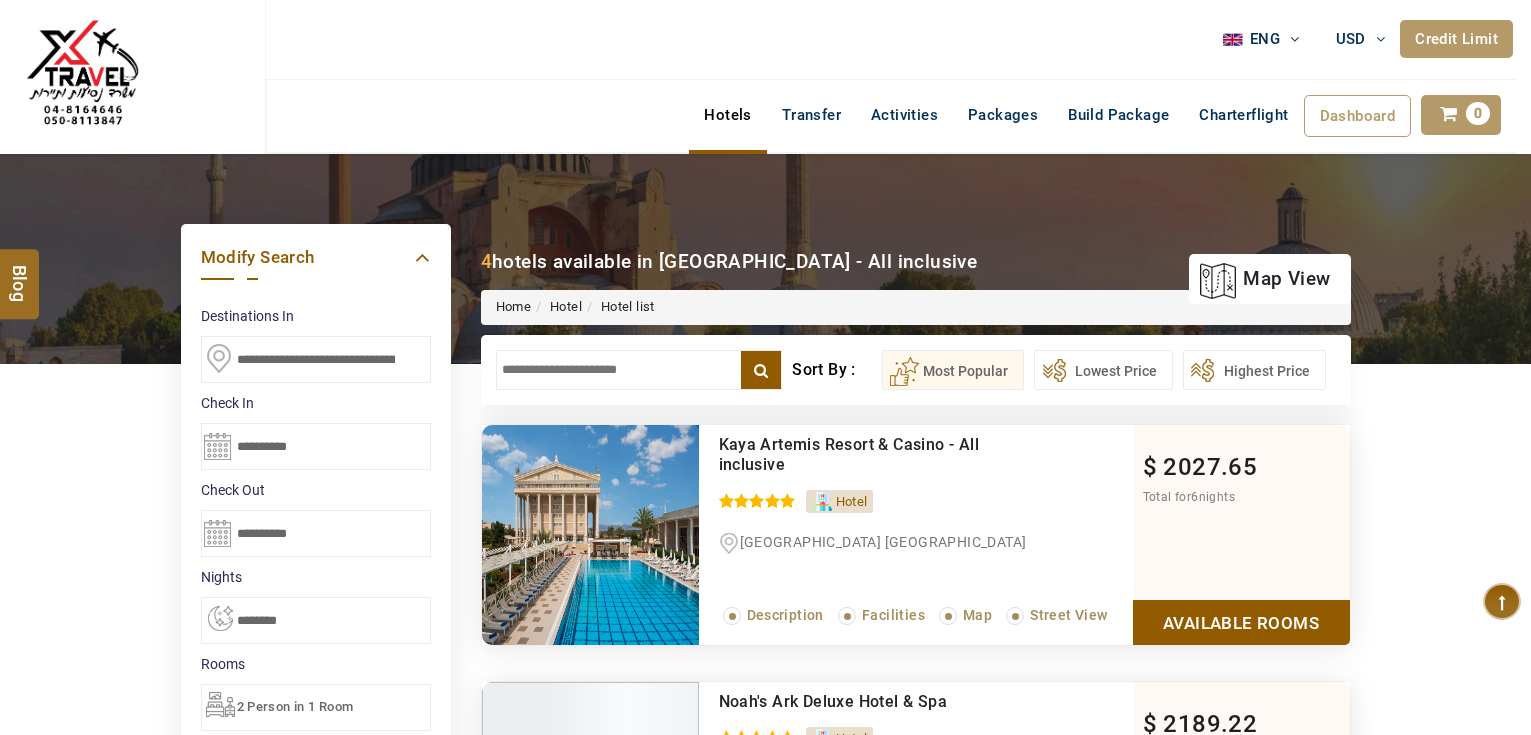 scroll, scrollTop: 0, scrollLeft: 0, axis: both 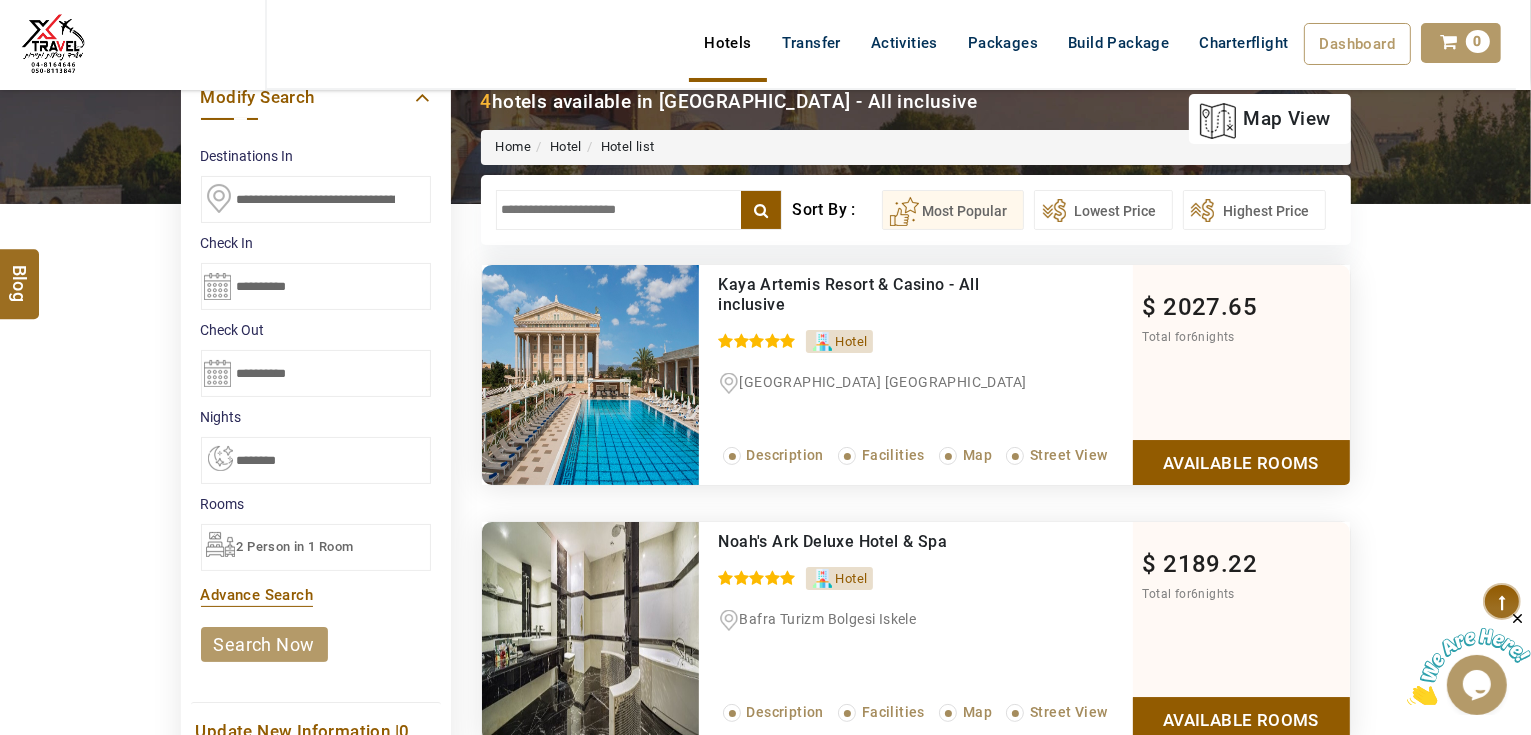 click on "Available Rooms" at bounding box center [1241, 462] 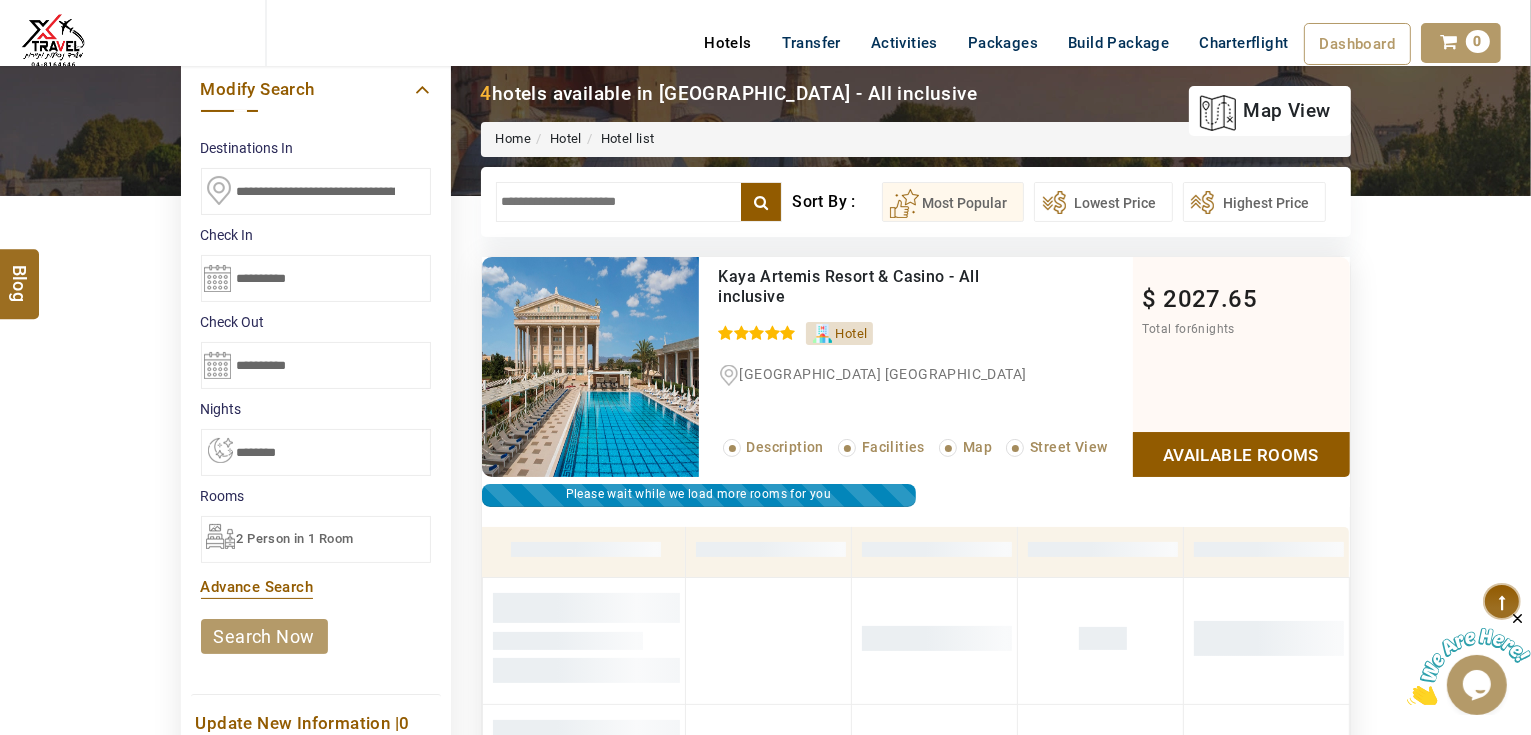 scroll, scrollTop: 133, scrollLeft: 0, axis: vertical 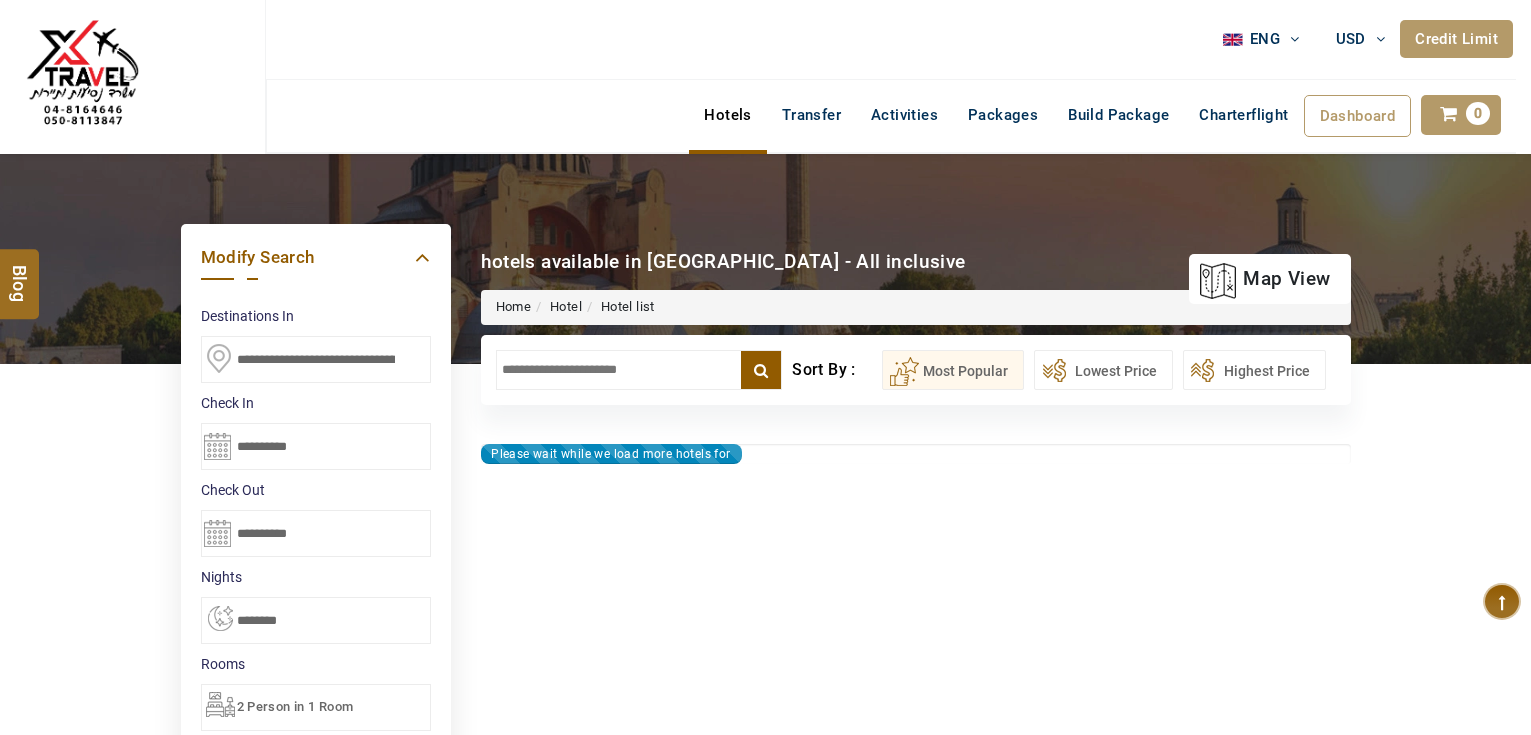 select on "*" 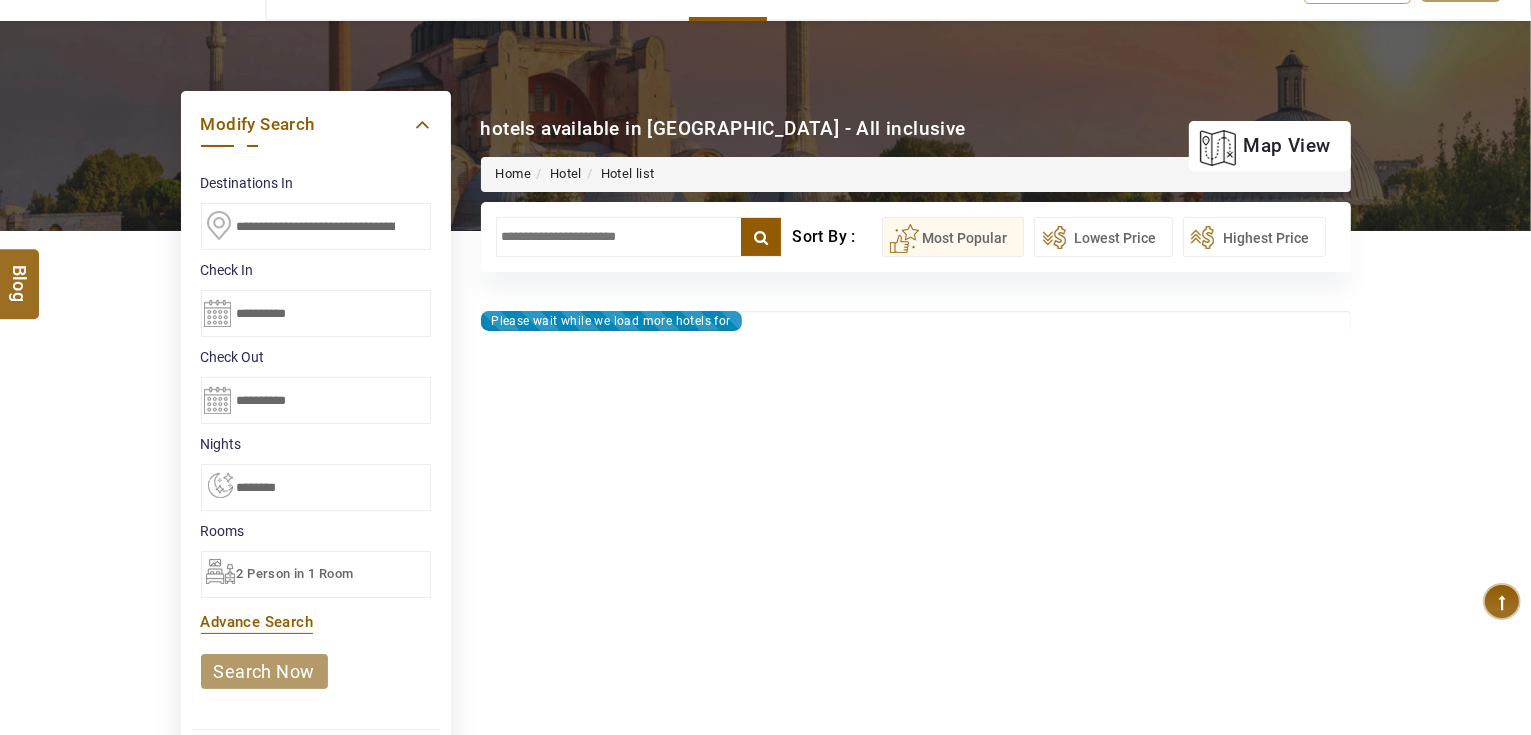 scroll, scrollTop: 133, scrollLeft: 0, axis: vertical 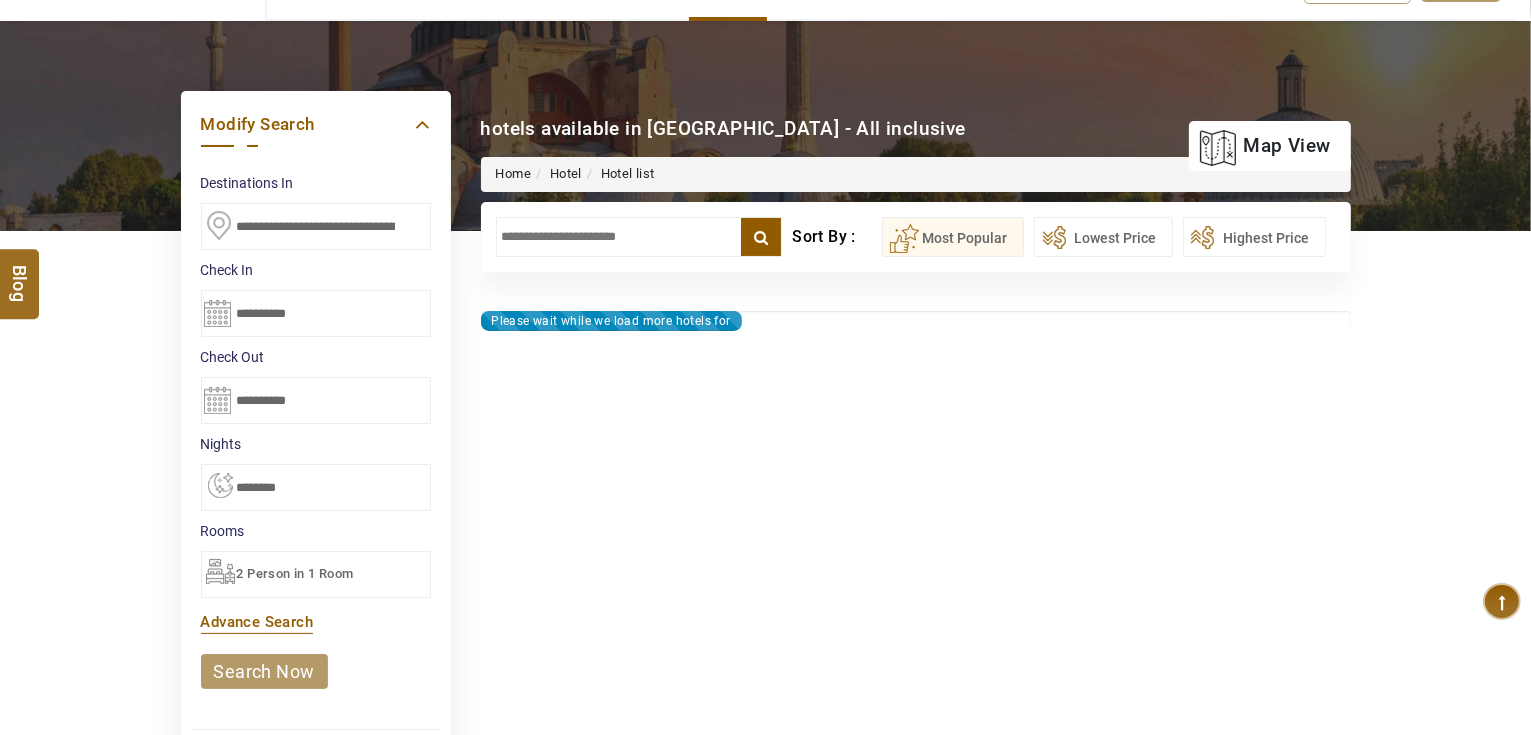 click on "**********" at bounding box center [316, 226] 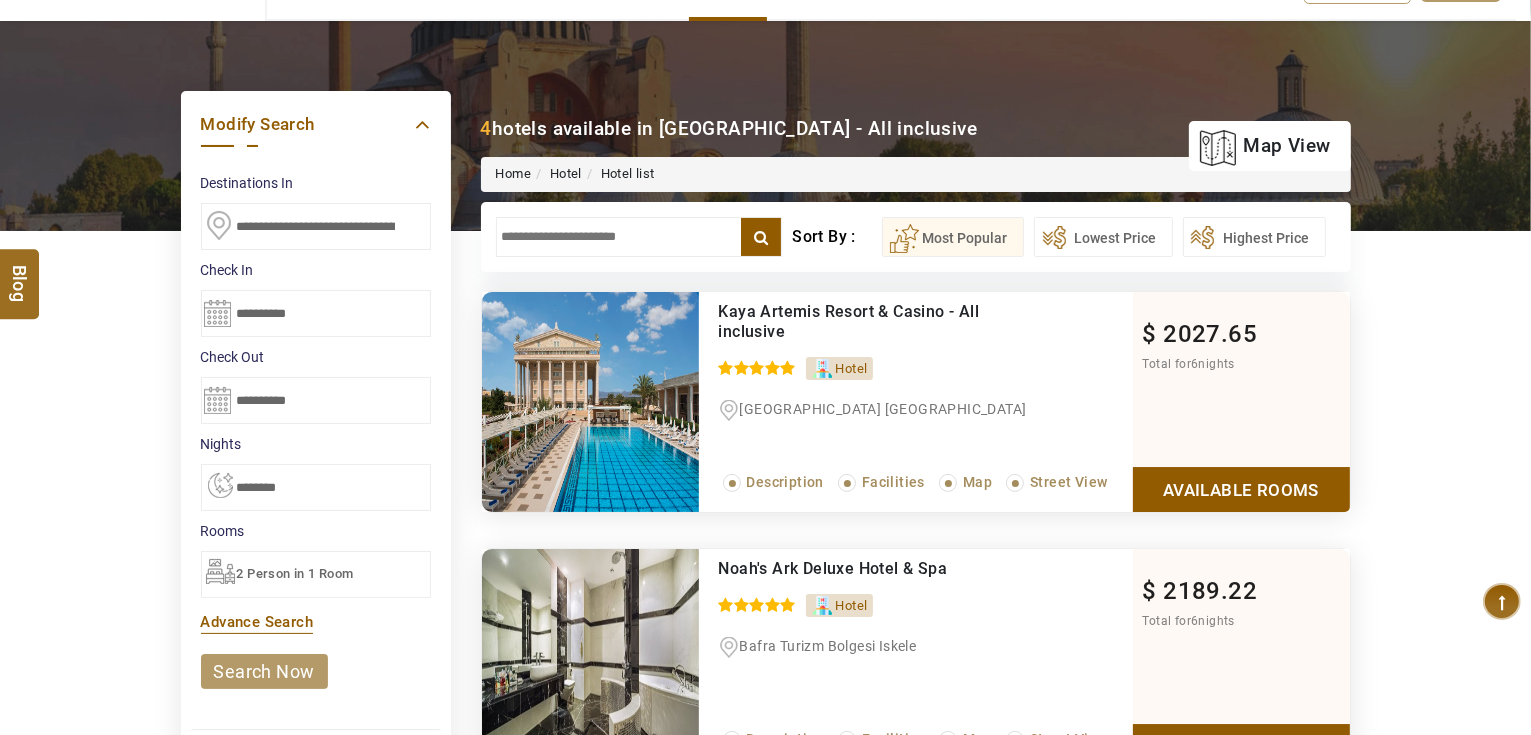 click on "**********" at bounding box center (316, 226) 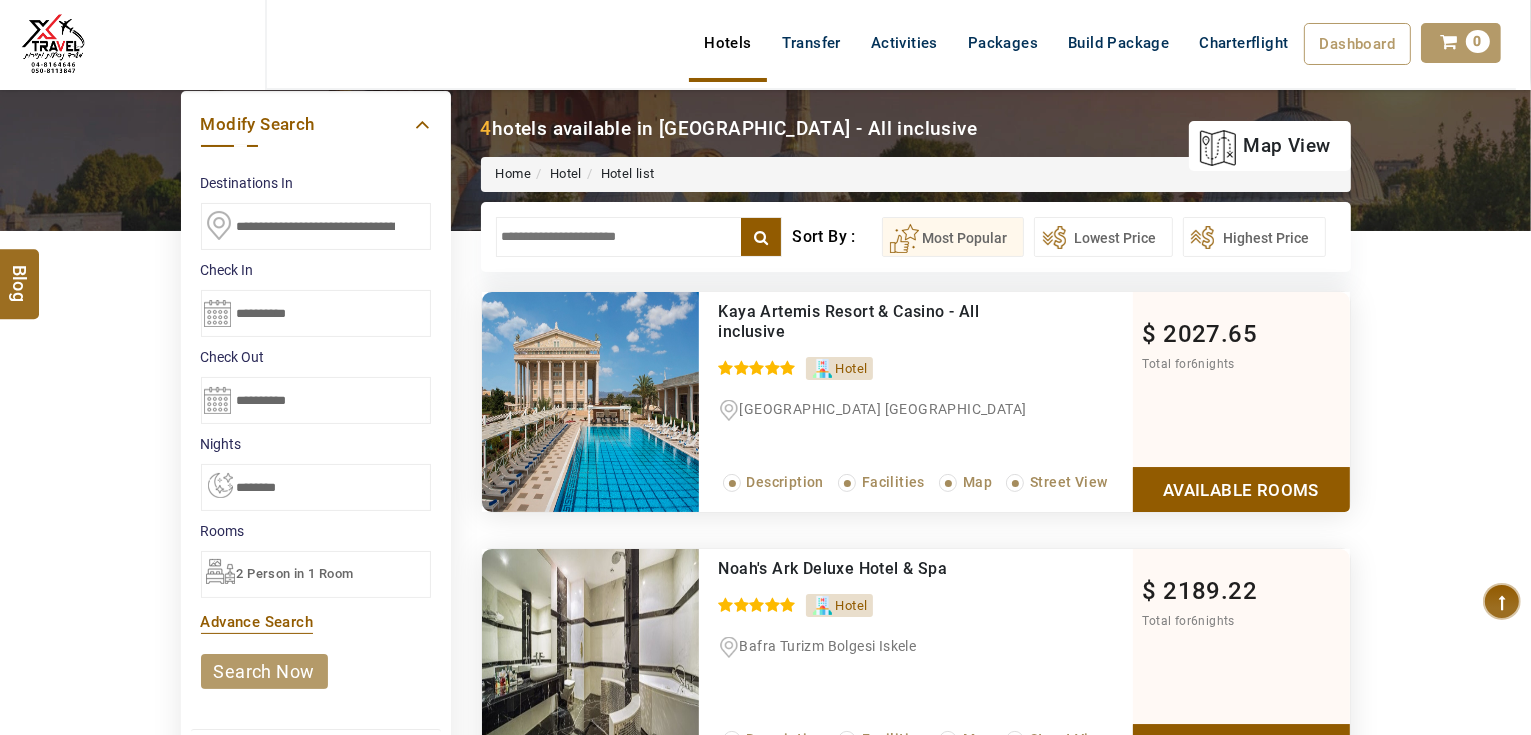 scroll, scrollTop: 293, scrollLeft: 0, axis: vertical 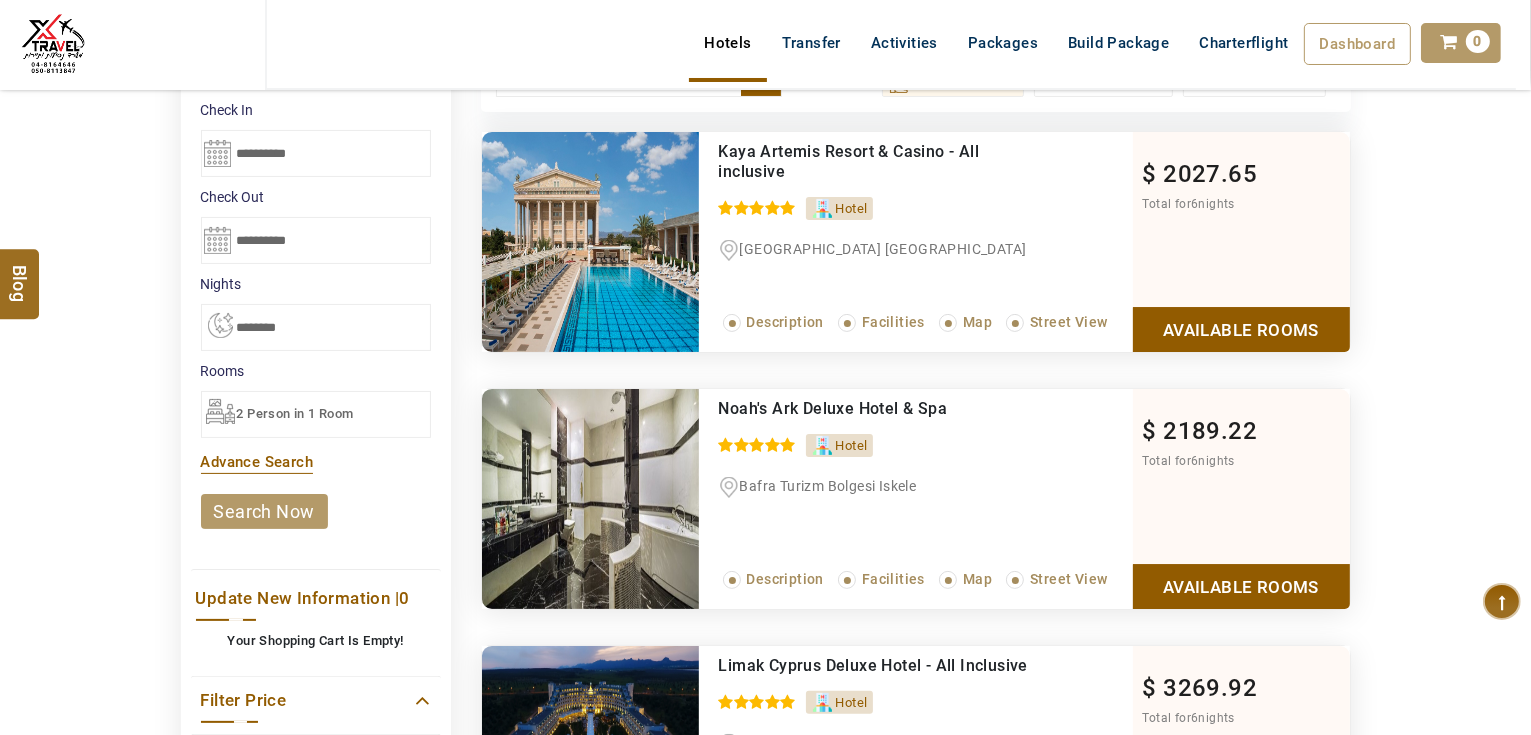 click on "**********" at bounding box center (316, -5) 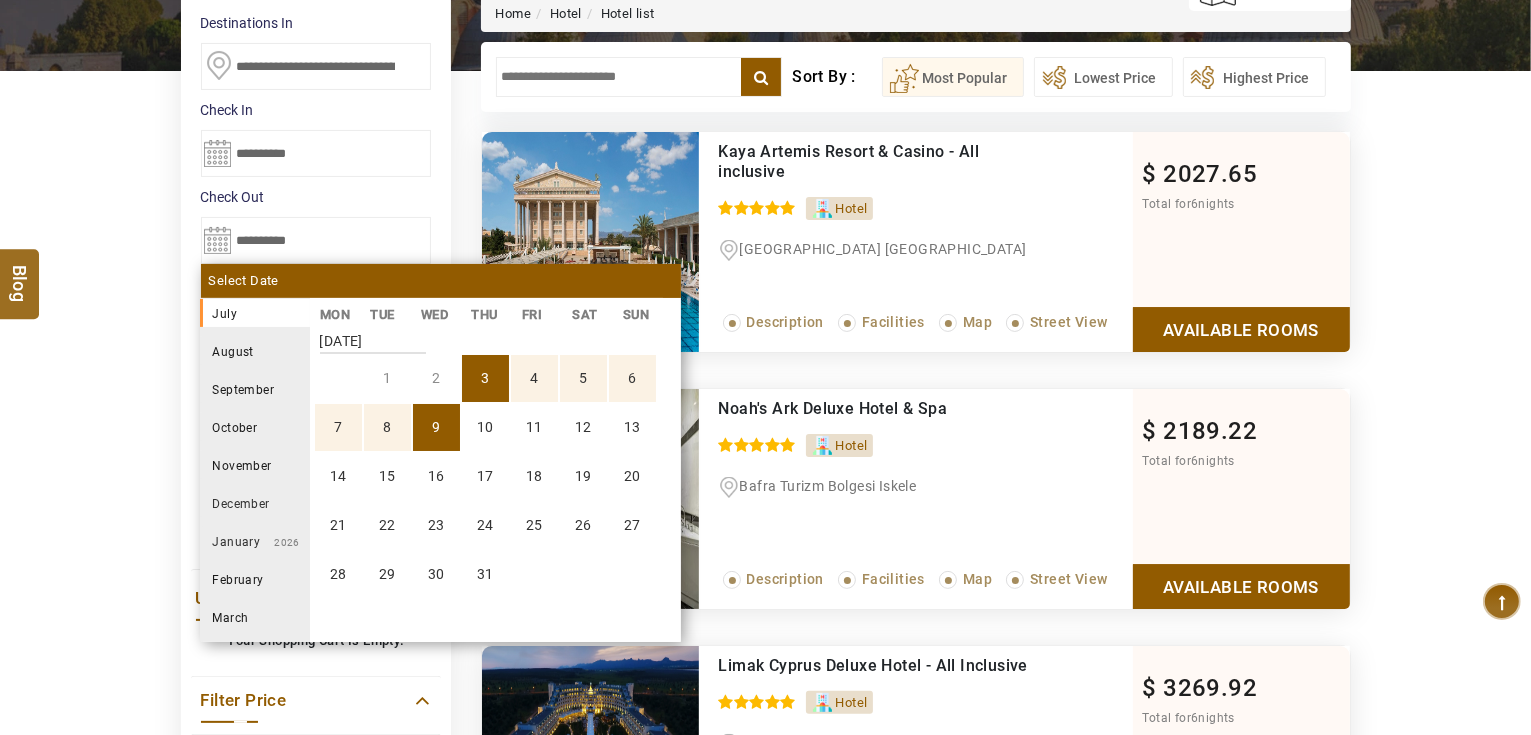 click on "**********" at bounding box center [316, 66] 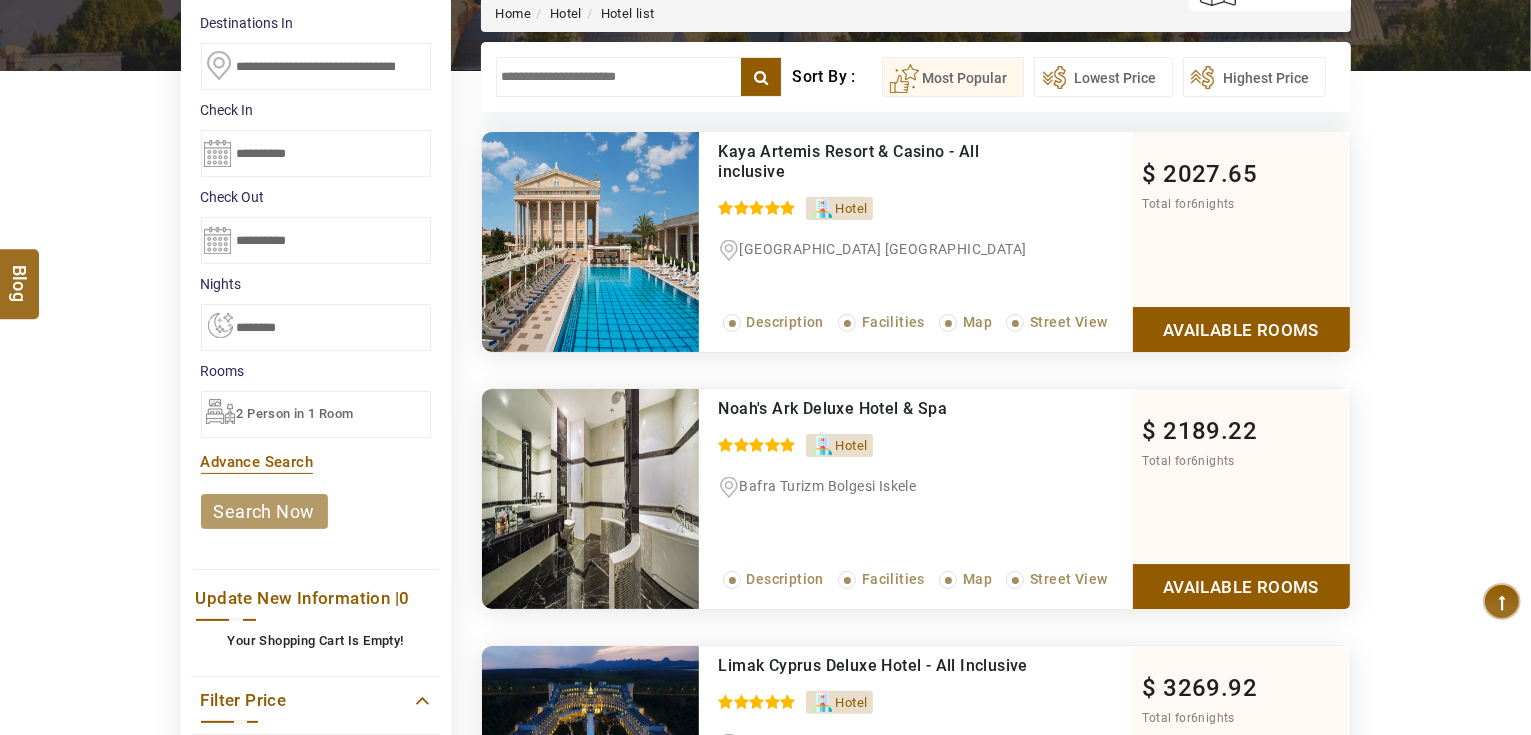 scroll, scrollTop: 0, scrollLeft: 0, axis: both 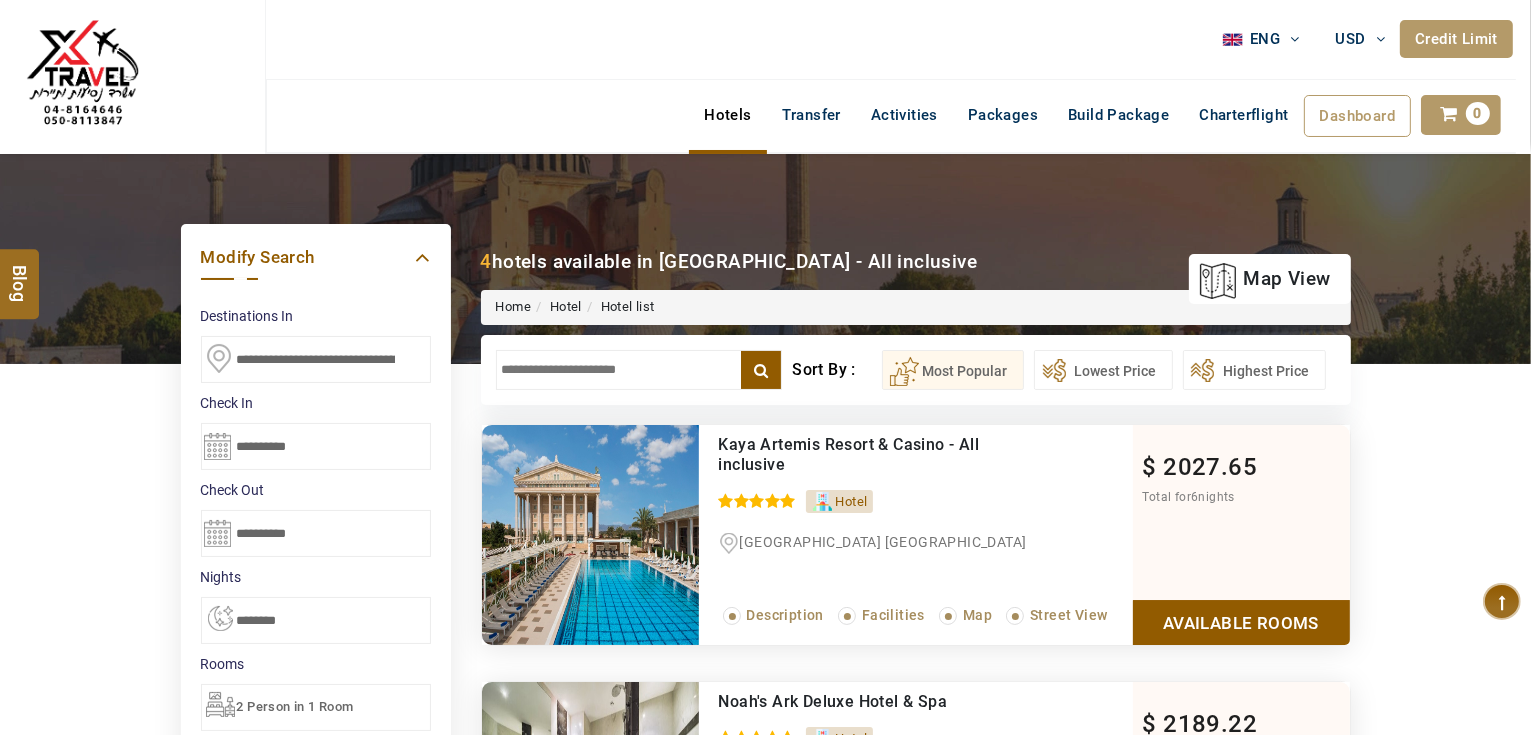 click on "**********" at bounding box center (316, 359) 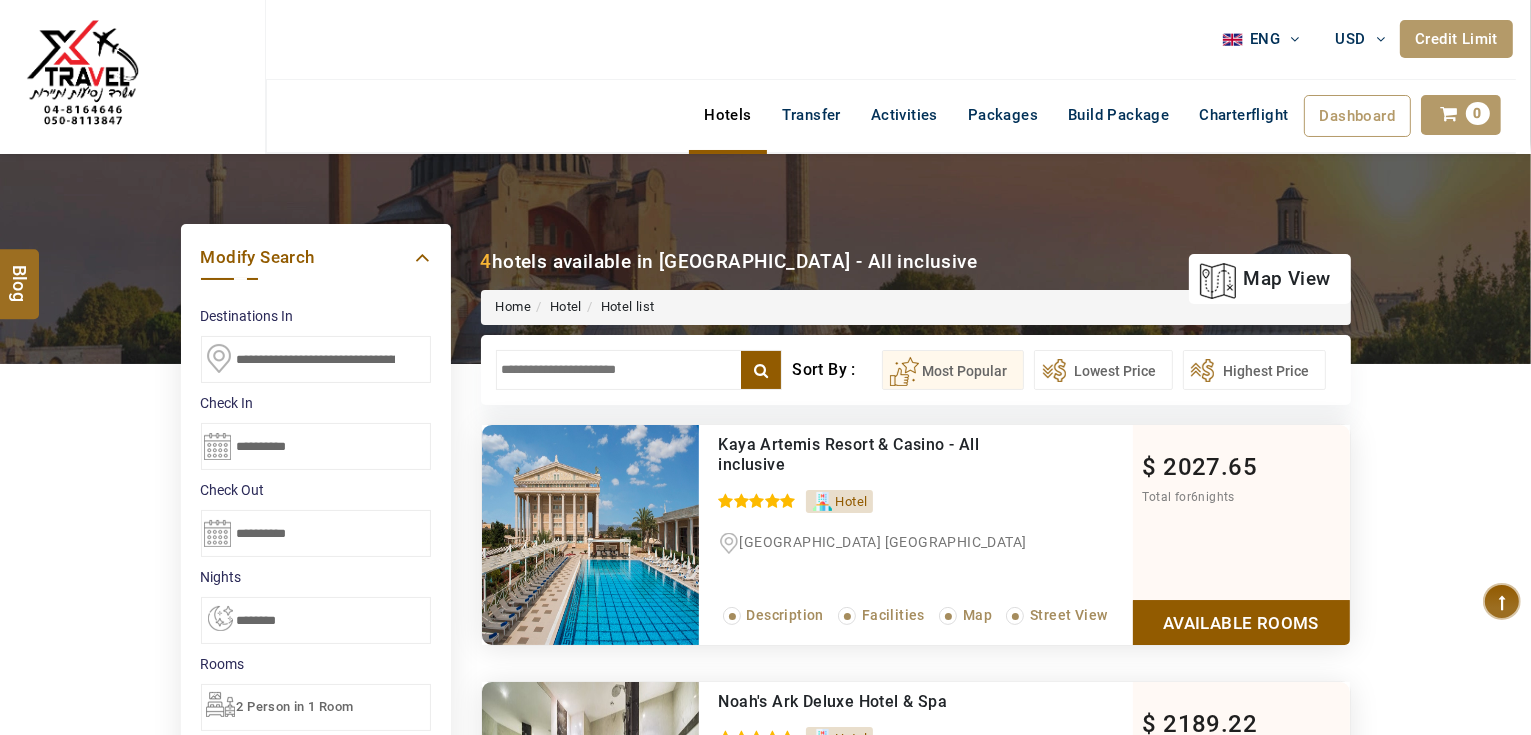 scroll, scrollTop: 80, scrollLeft: 0, axis: vertical 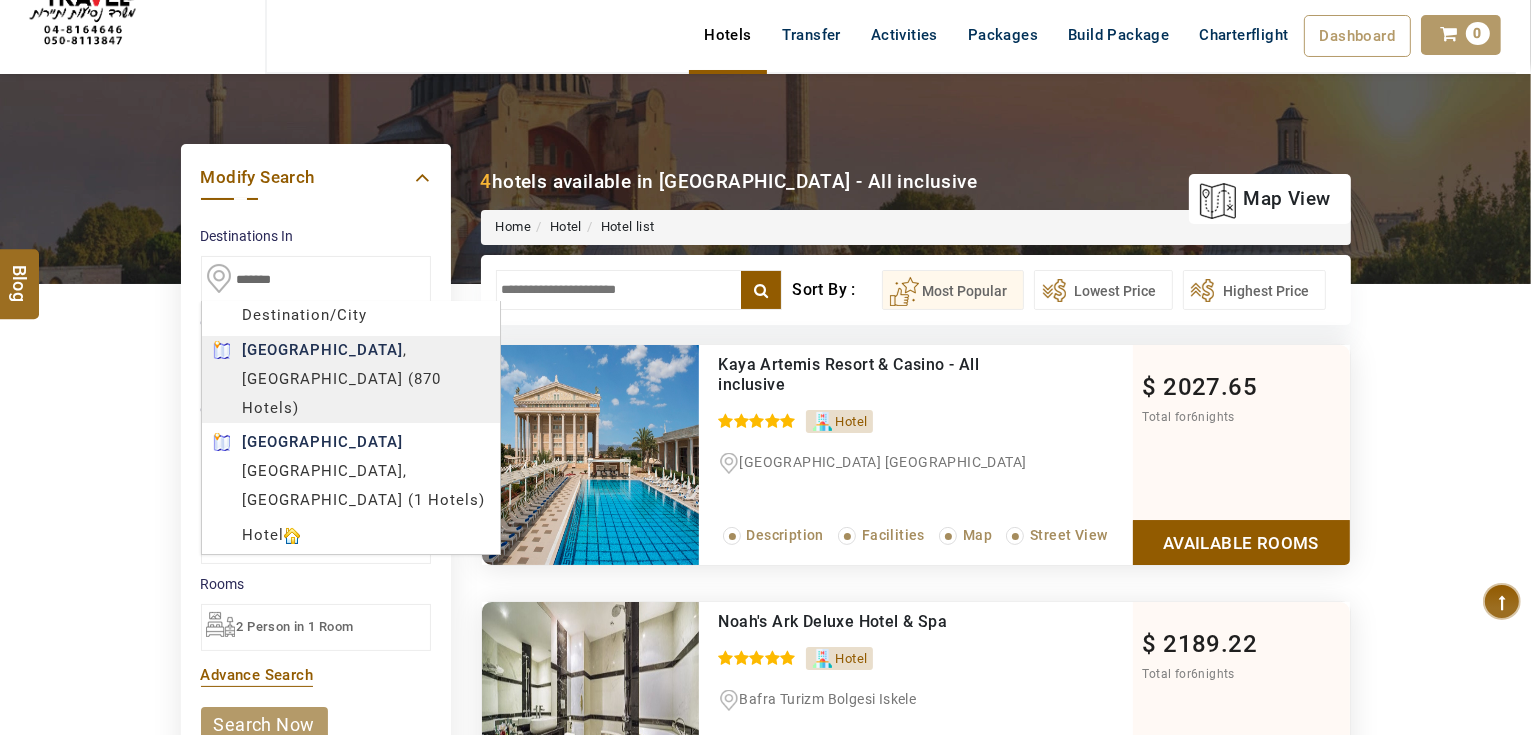 click on "[PERSON_NAME] USD AED  AED EUR  € USD  $ INR  ₹ THB  ฿ IDR  Rp BHD  BHD TRY  ₺ Credit Limit ENG English Arabic Helpline
[PHONE_NUMBER] Register Now [PHONE_NUMBER] [EMAIL_ADDRESS][DOMAIN_NAME] About Us What we Offer Blog Why Us Contact Hotels  Transfer Activities Packages Build Package Charterflight Dashboard My Profile My Booking My Reports My Quotation Sign Out 0 Points Redeem Now To Redeem 33539  Points Future Points  3832   Points Credit Limit Credit Limit USD 30000.00 70% Complete Used USD 15648.22 Available USD 14351.78 Setting  Looks like you haven't added anything to your cart yet Countinue Shopping ******* ****** Please Wait.. Blog demo
Remember me Forgot
password? LOG IN Don't have an account?   Register Now My Booking View/ Print/Cancel Your Booking without Signing in Submit Applying Filters...... Hotels For You Will Be Loading Soon demo
In A Few Moment, You Will Be Celebrating Best Hotel options galore ! Check In   CheckOut Rooms Rooms Please Wait X" at bounding box center (765, 925) 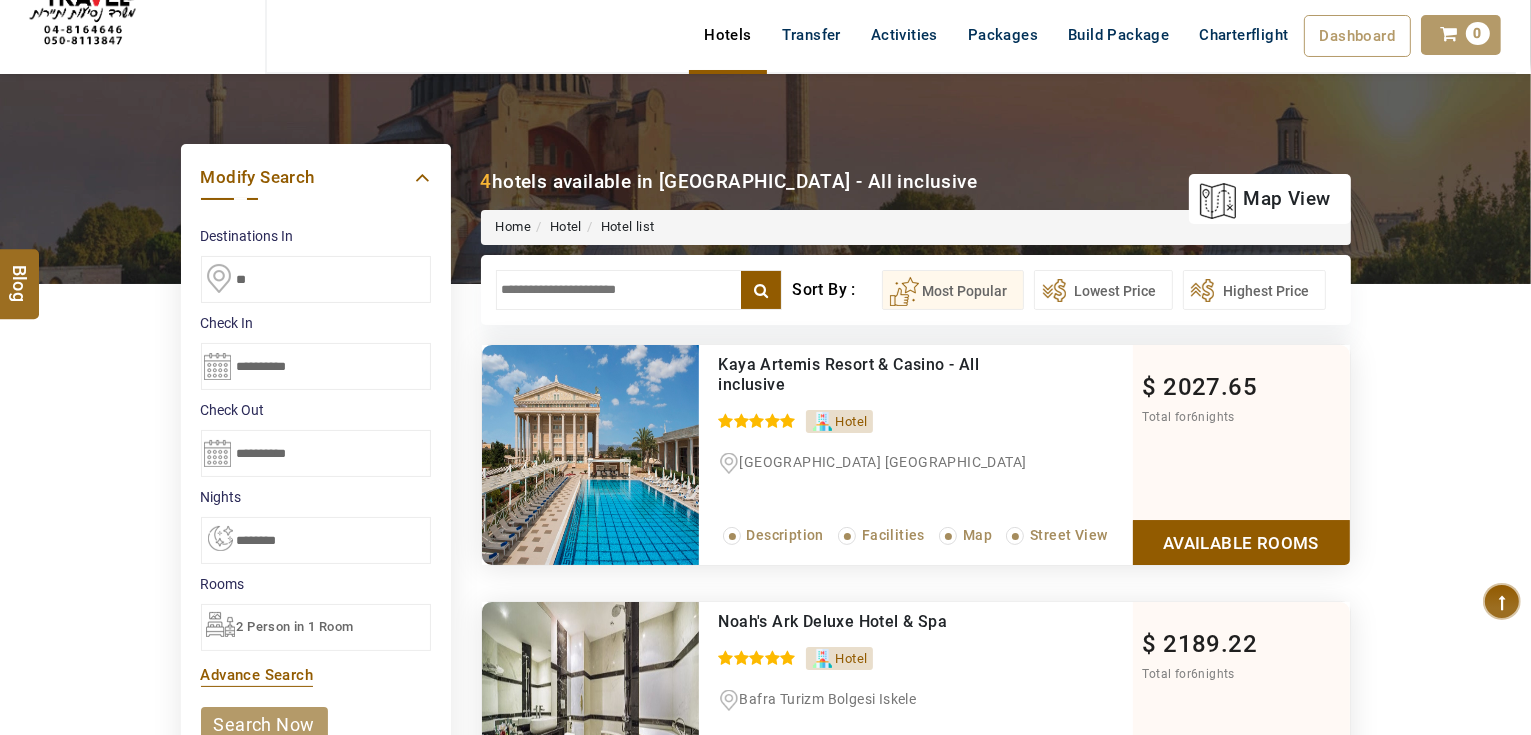 type on "*" 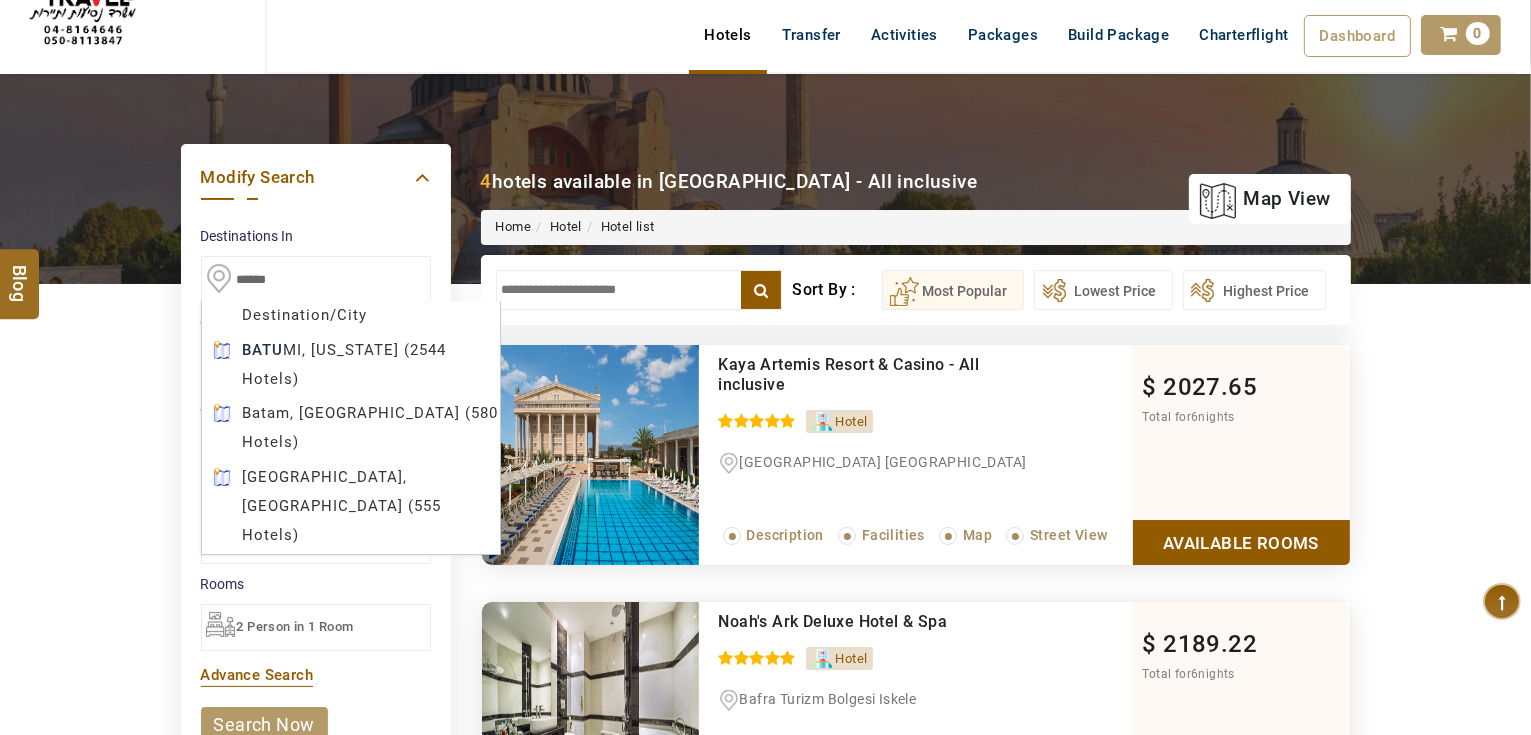 type on "******" 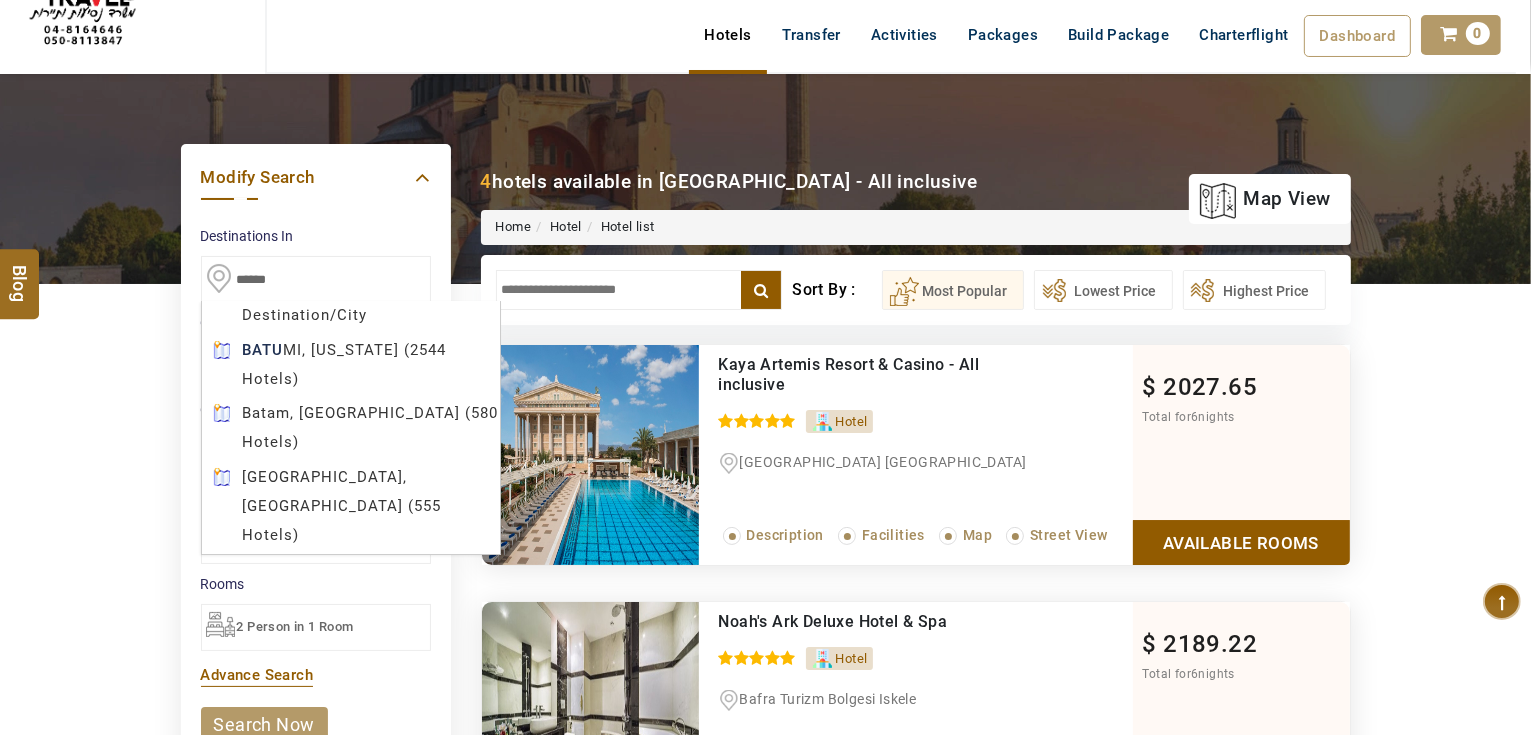 click on "[PERSON_NAME] USD AED  AED EUR  € USD  $ INR  ₹ THB  ฿ IDR  Rp BHD  BHD TRY  ₺ Credit Limit ENG English Arabic Helpline
[PHONE_NUMBER] Register Now [PHONE_NUMBER] [EMAIL_ADDRESS][DOMAIN_NAME] About Us What we Offer Blog Why Us Contact Hotels  Transfer Activities Packages Build Package Charterflight Dashboard My Profile My Booking My Reports My Quotation Sign Out 0 Points Redeem Now To Redeem 33539  Points Future Points  3832   Points Credit Limit Credit Limit USD 30000.00 70% Complete Used USD 15648.22 Available USD 14351.78 Setting  Looks like you haven't added anything to your cart yet Countinue Shopping ******* ****** Please Wait.. Blog demo
Remember me Forgot
password? LOG IN Don't have an account?   Register Now My Booking View/ Print/Cancel Your Booking without Signing in Submit Applying Filters...... Hotels For You Will Be Loading Soon demo
In A Few Moment, You Will Be Celebrating Best Hotel options galore ! Check In   CheckOut Rooms Rooms Please Wait X" at bounding box center [765, 925] 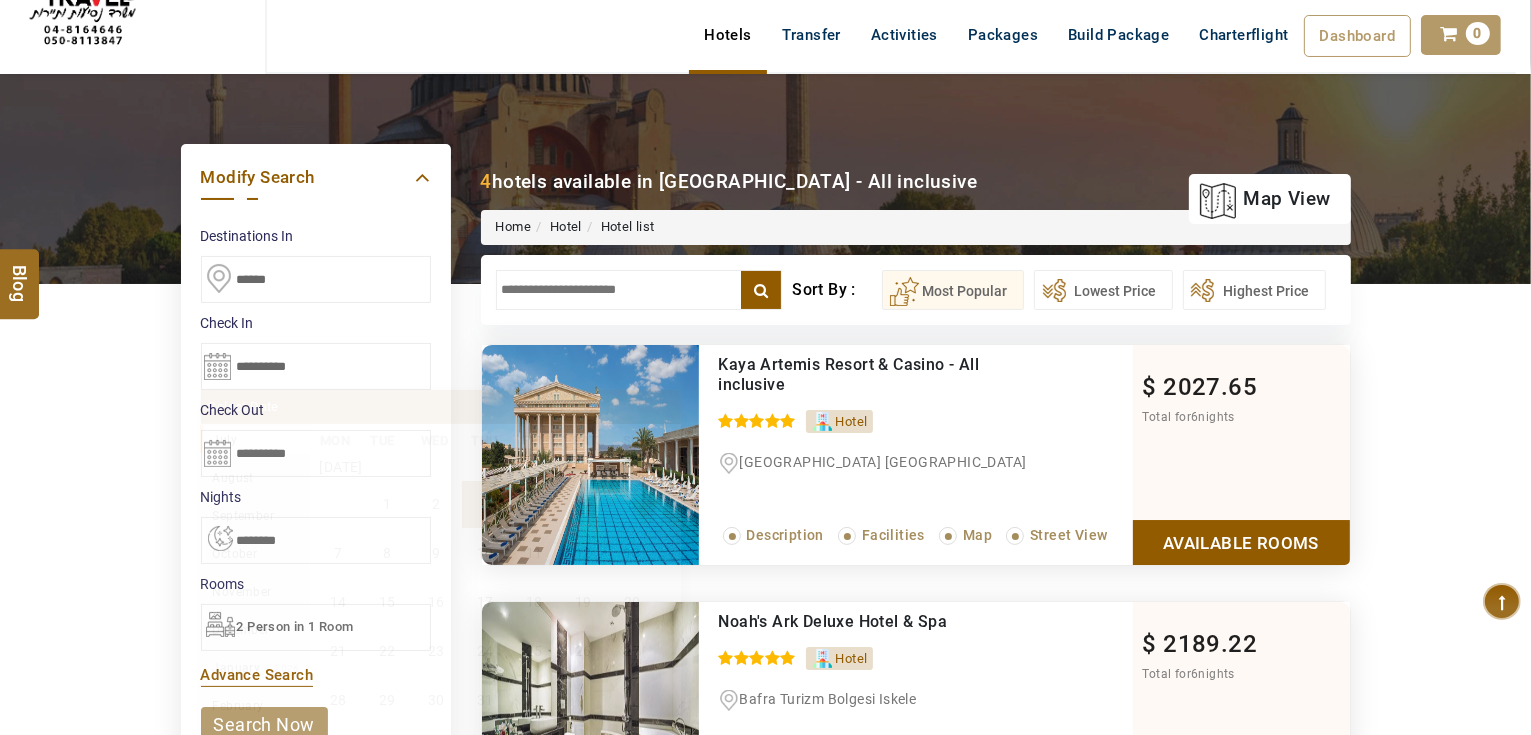 click on "**********" at bounding box center [316, 366] 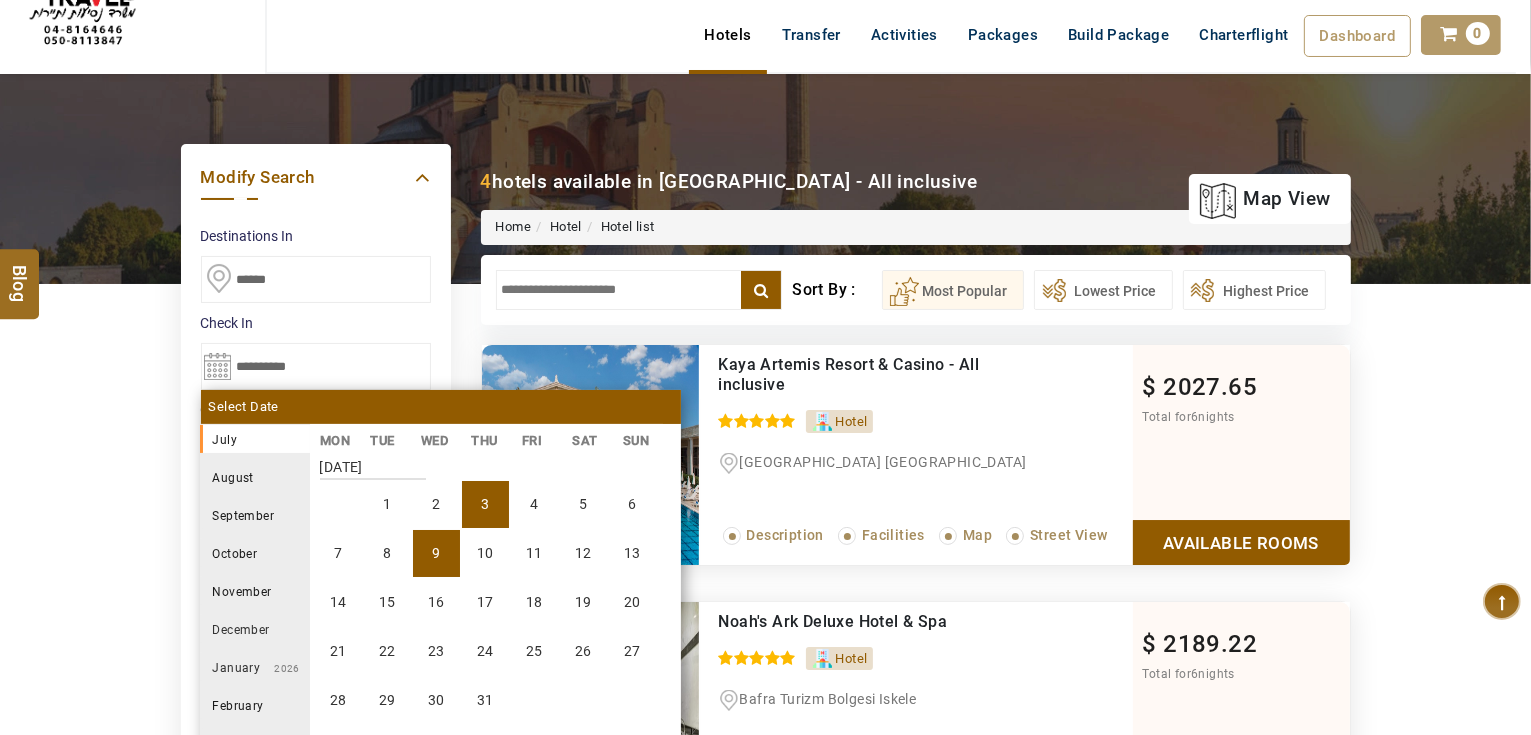 click on "9" at bounding box center (436, 553) 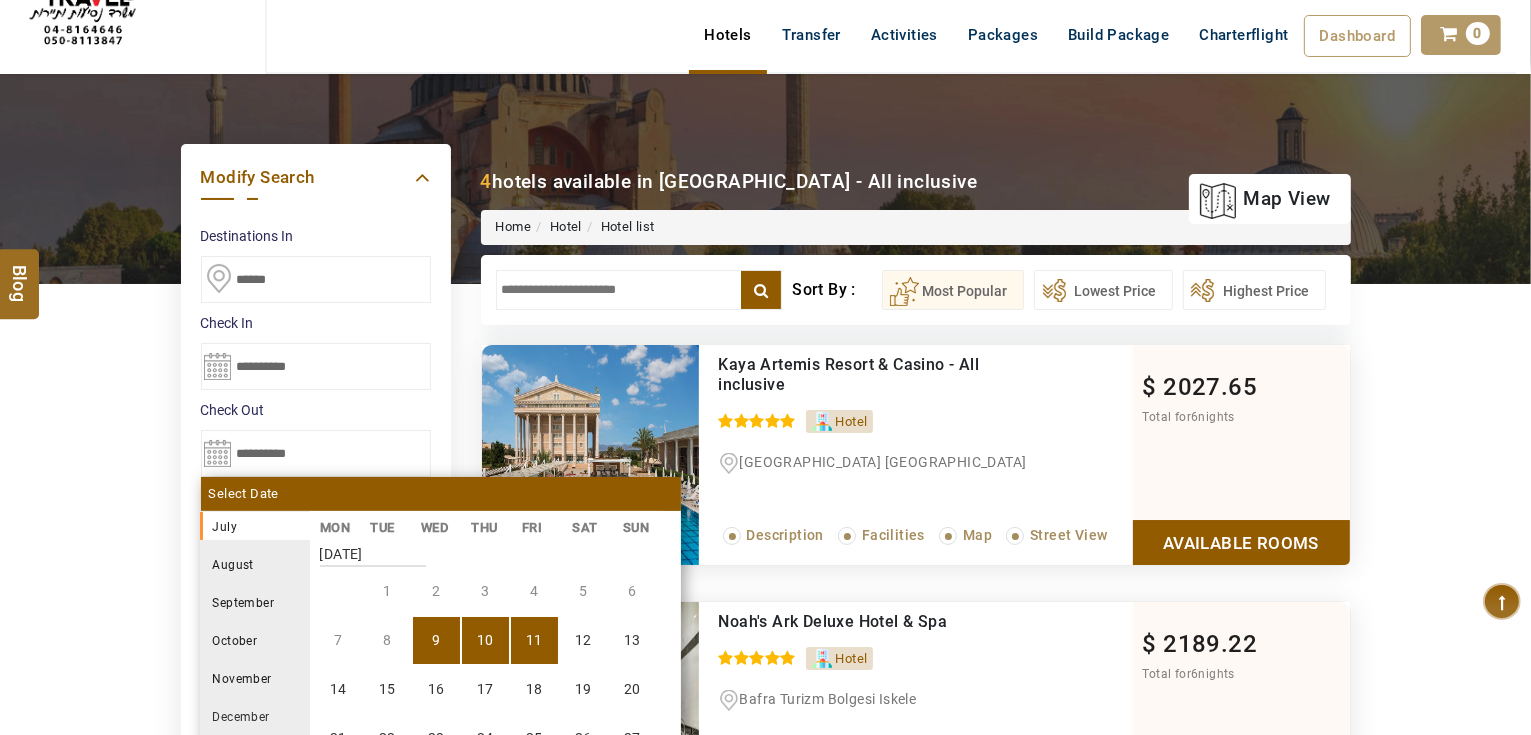 click on "11" at bounding box center [534, 640] 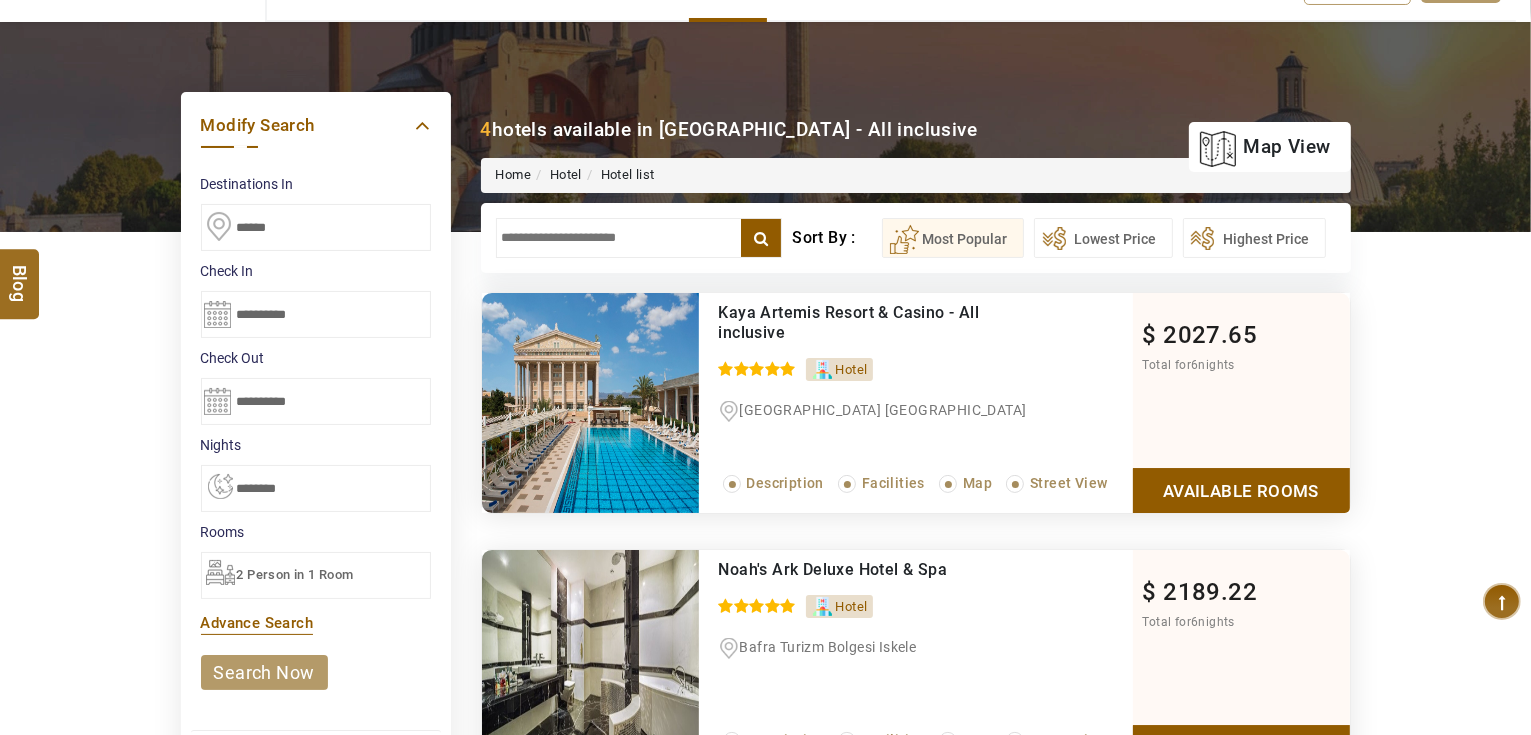 scroll, scrollTop: 160, scrollLeft: 0, axis: vertical 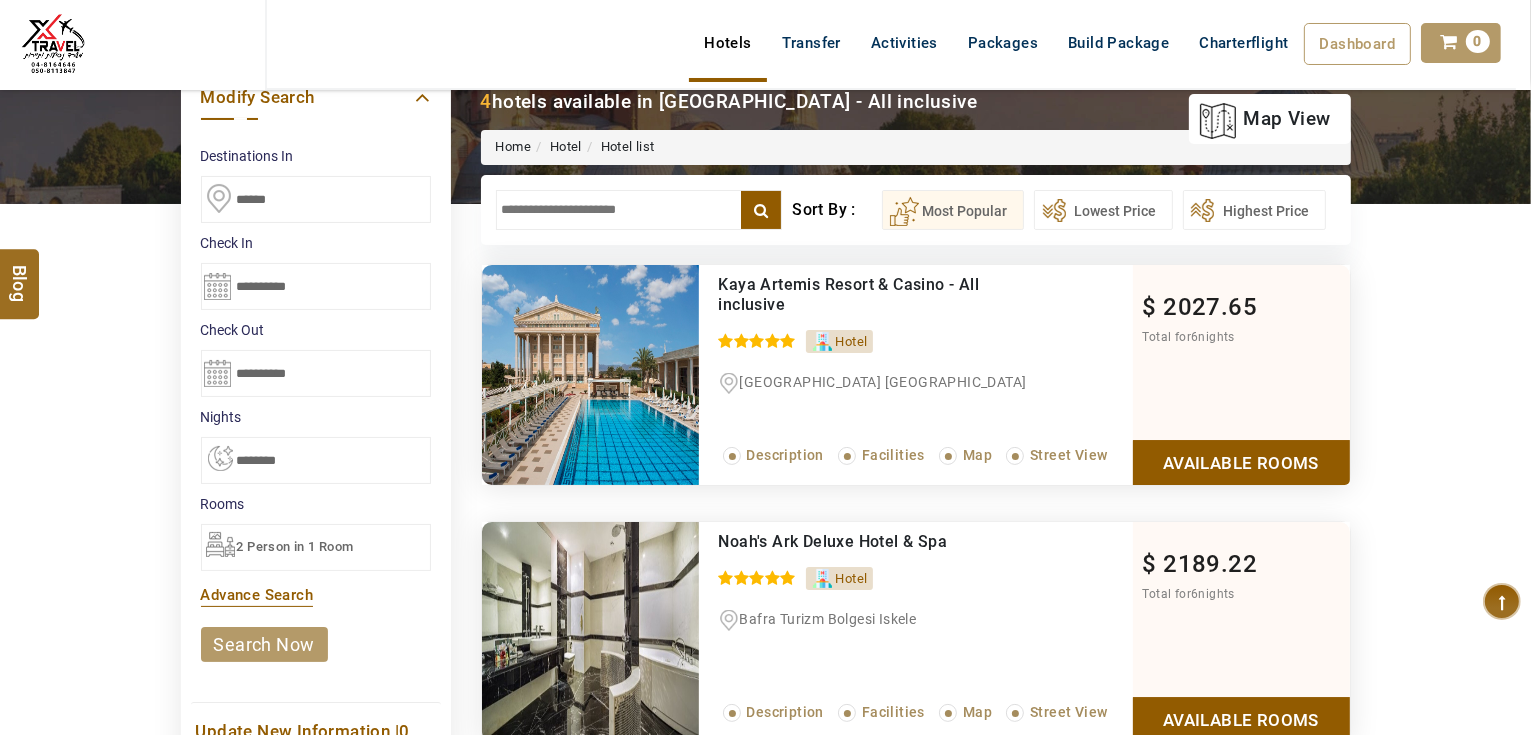 click on "search now" at bounding box center (264, 644) 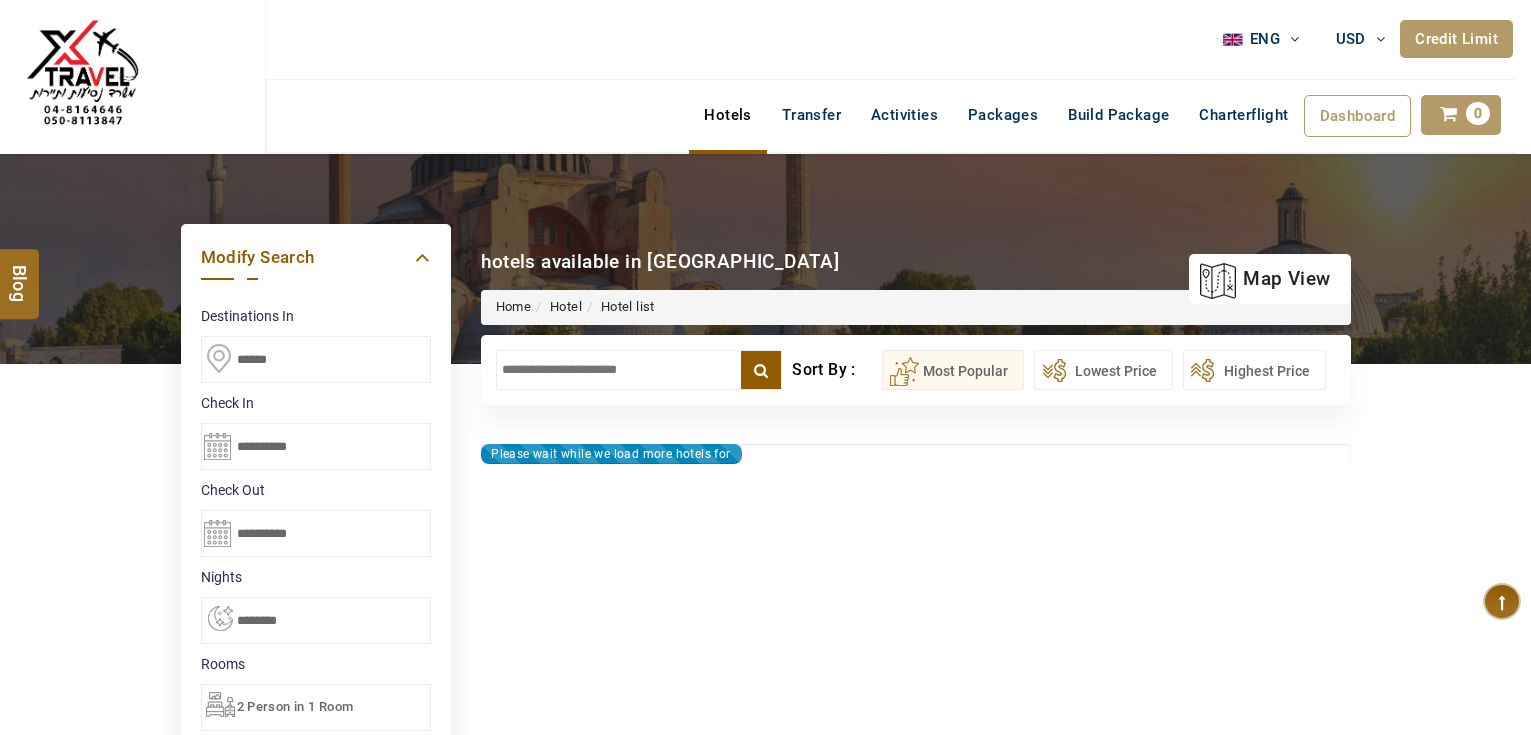 select on "*" 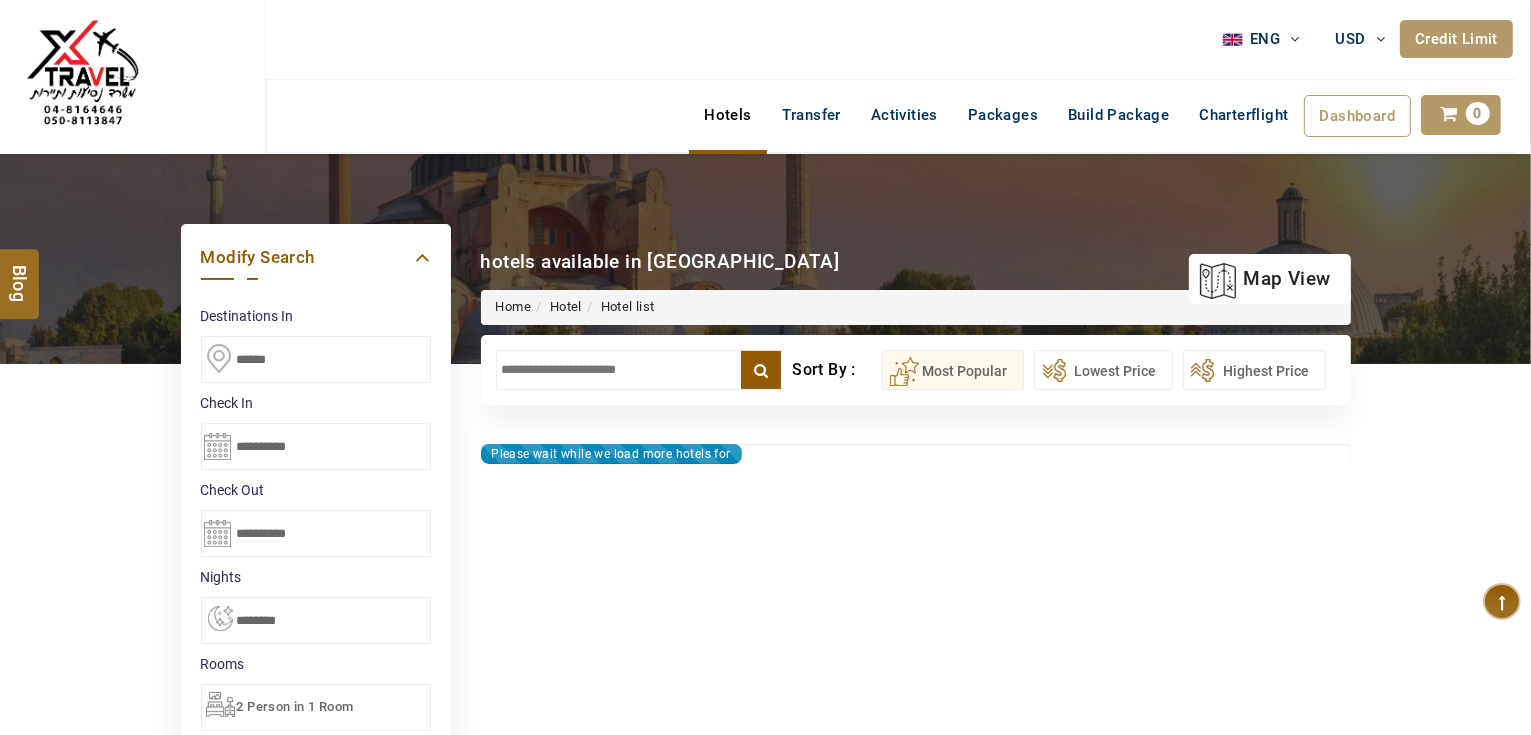 type on "**********" 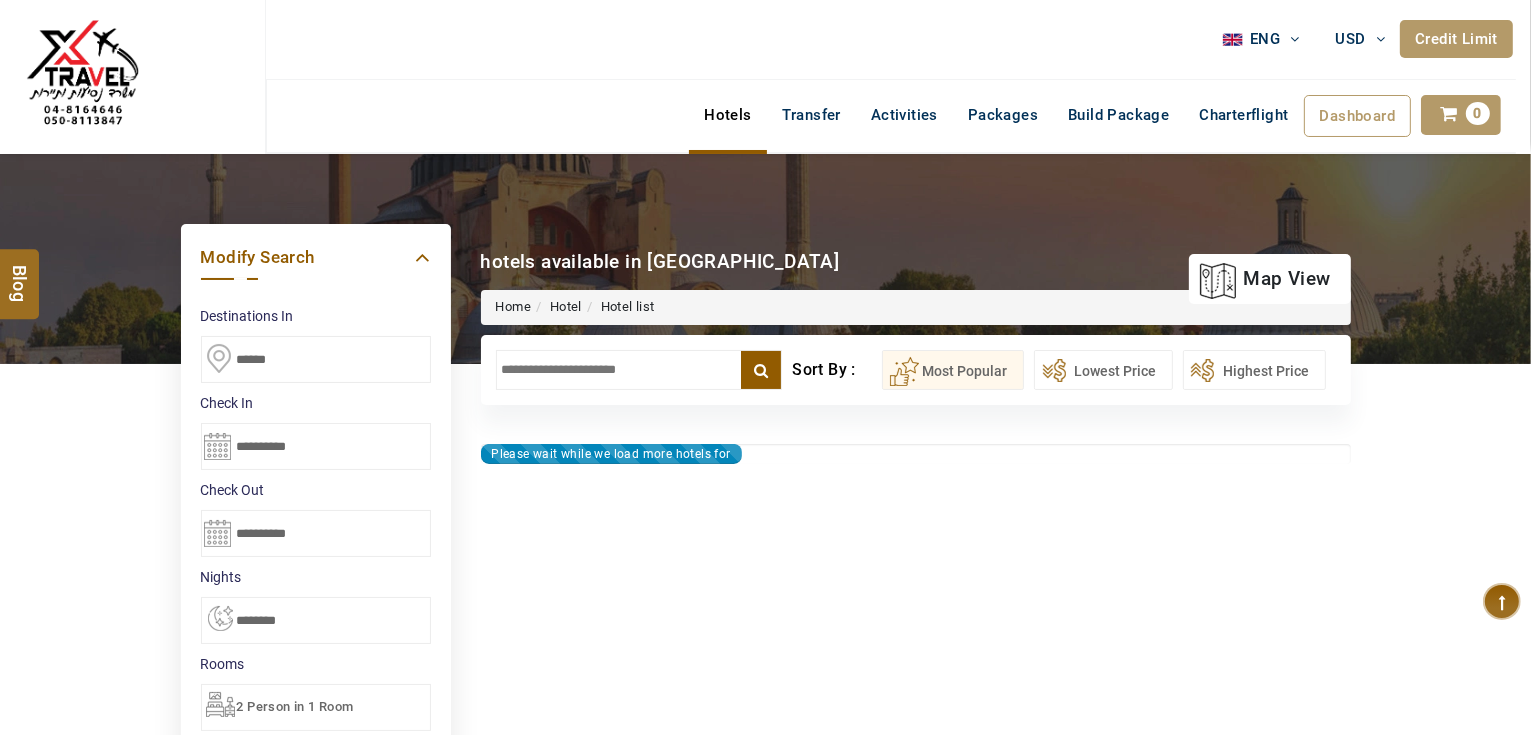type on "**********" 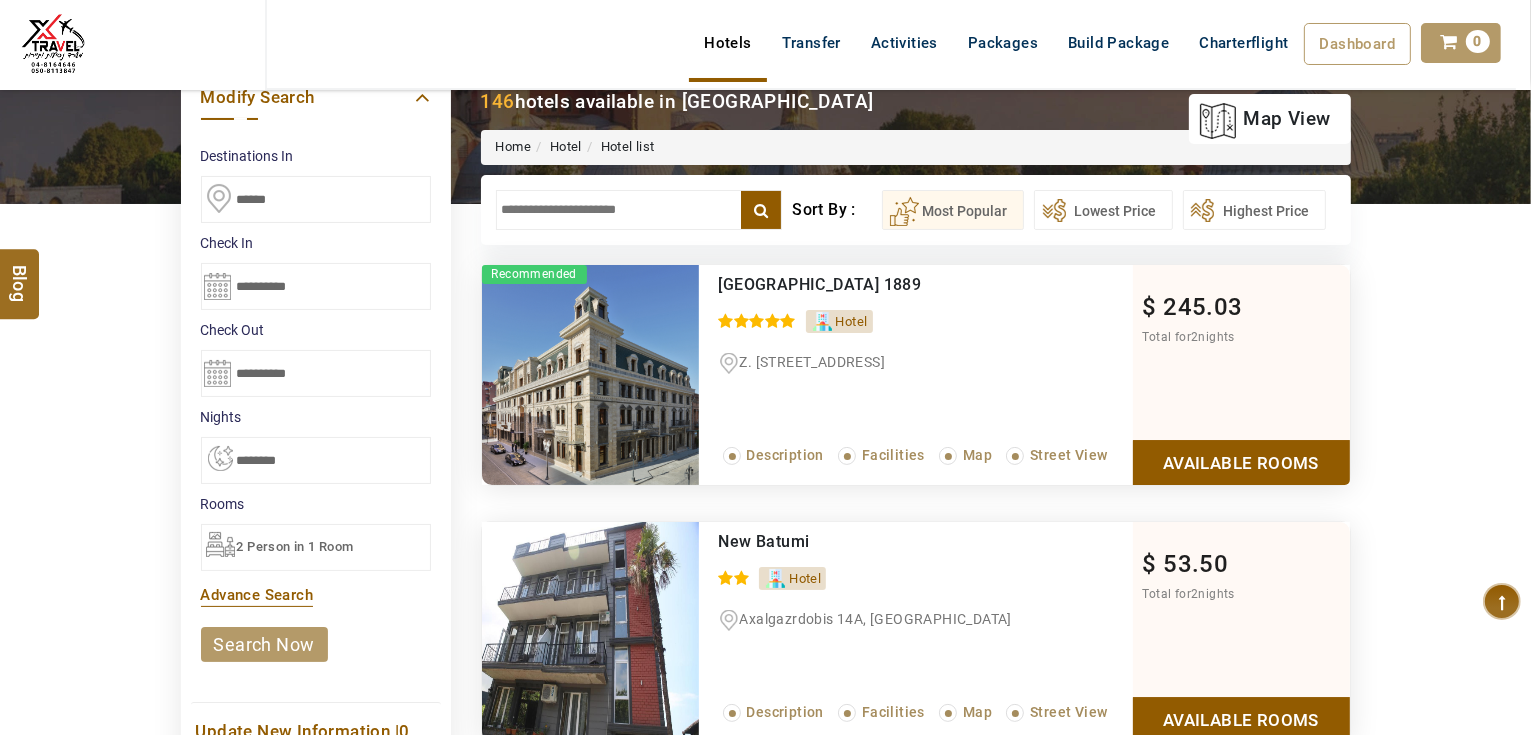 scroll, scrollTop: 560, scrollLeft: 0, axis: vertical 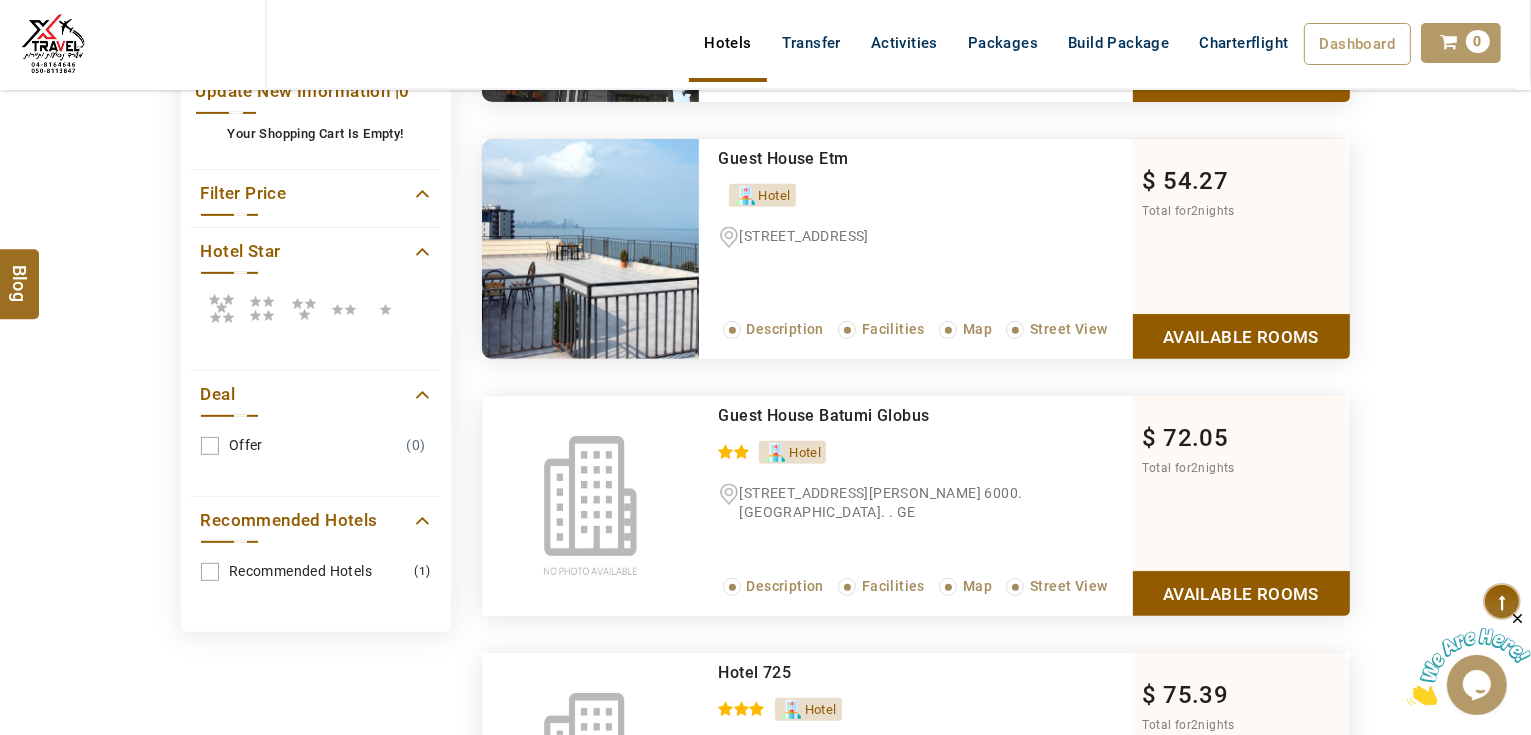 click at bounding box center (221, 308) 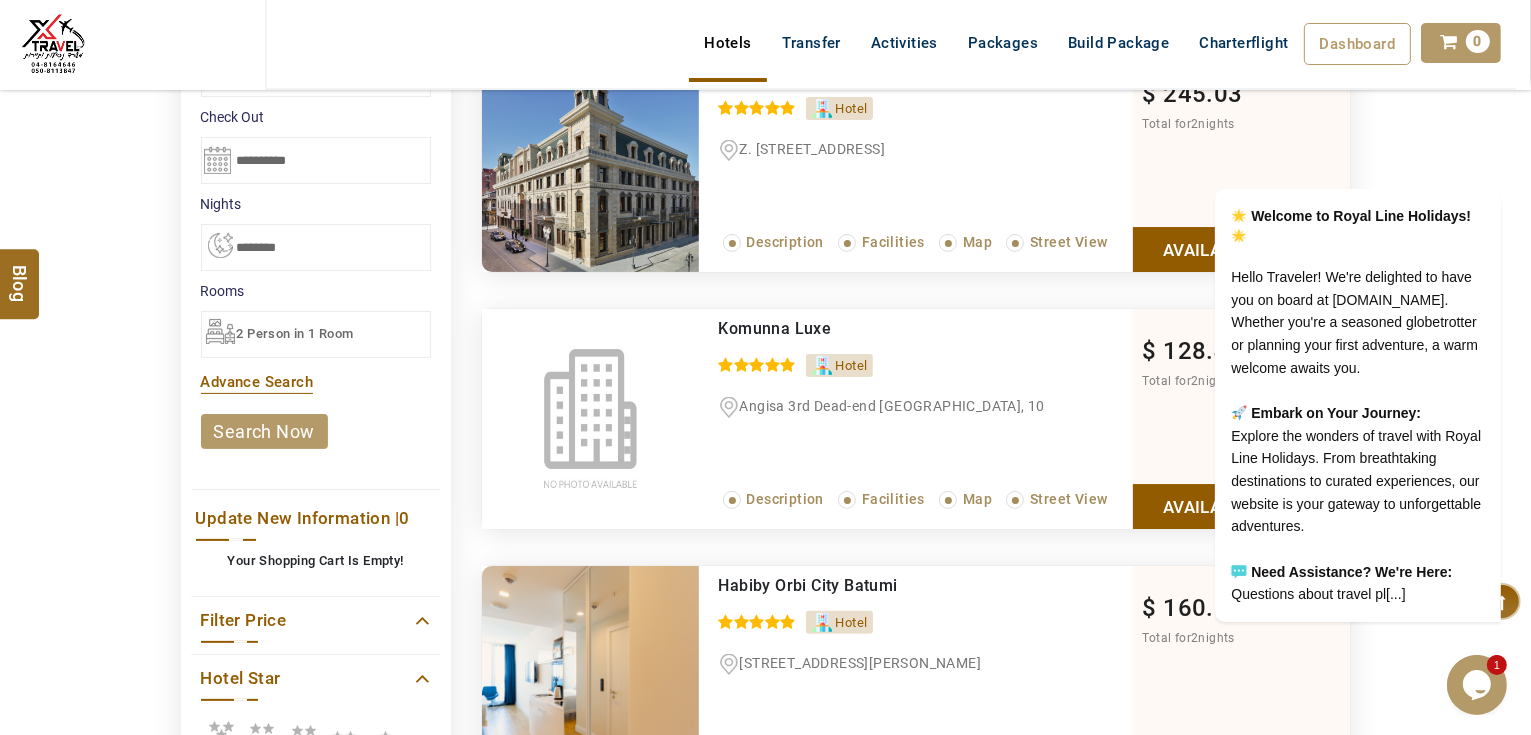 scroll, scrollTop: 160, scrollLeft: 0, axis: vertical 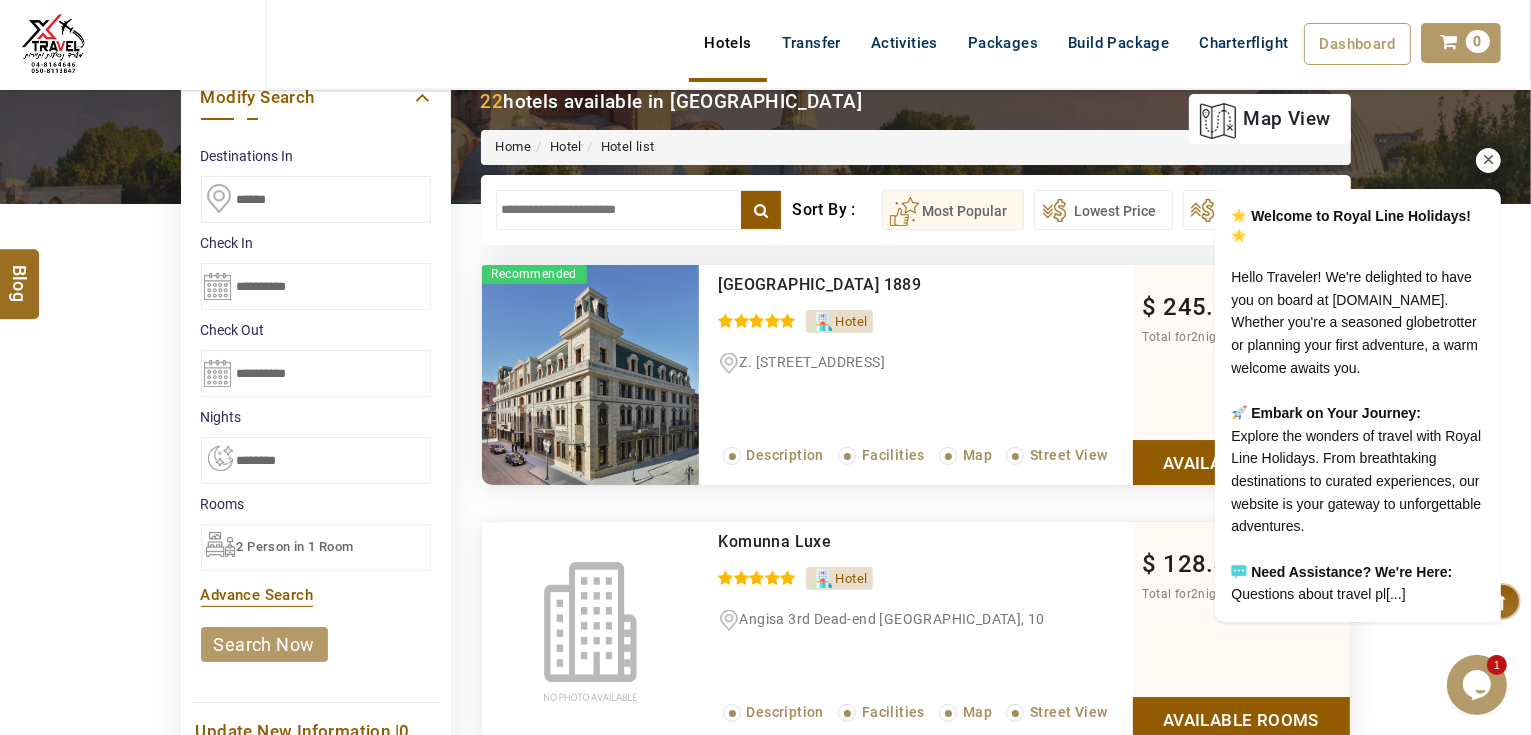 drag, startPoint x: 1486, startPoint y: 140, endPoint x: 2494, endPoint y: 260, distance: 1015.11774 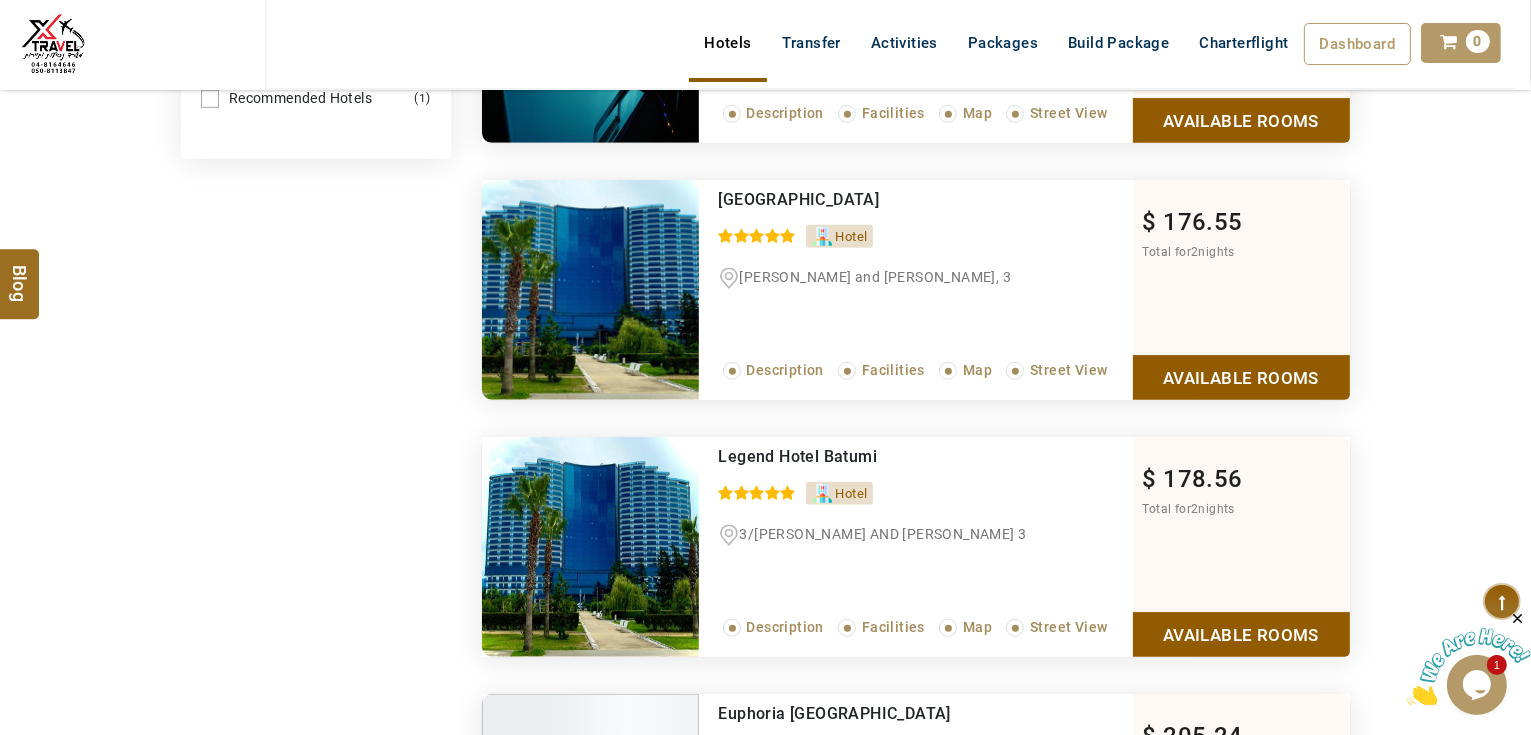 scroll, scrollTop: 1280, scrollLeft: 0, axis: vertical 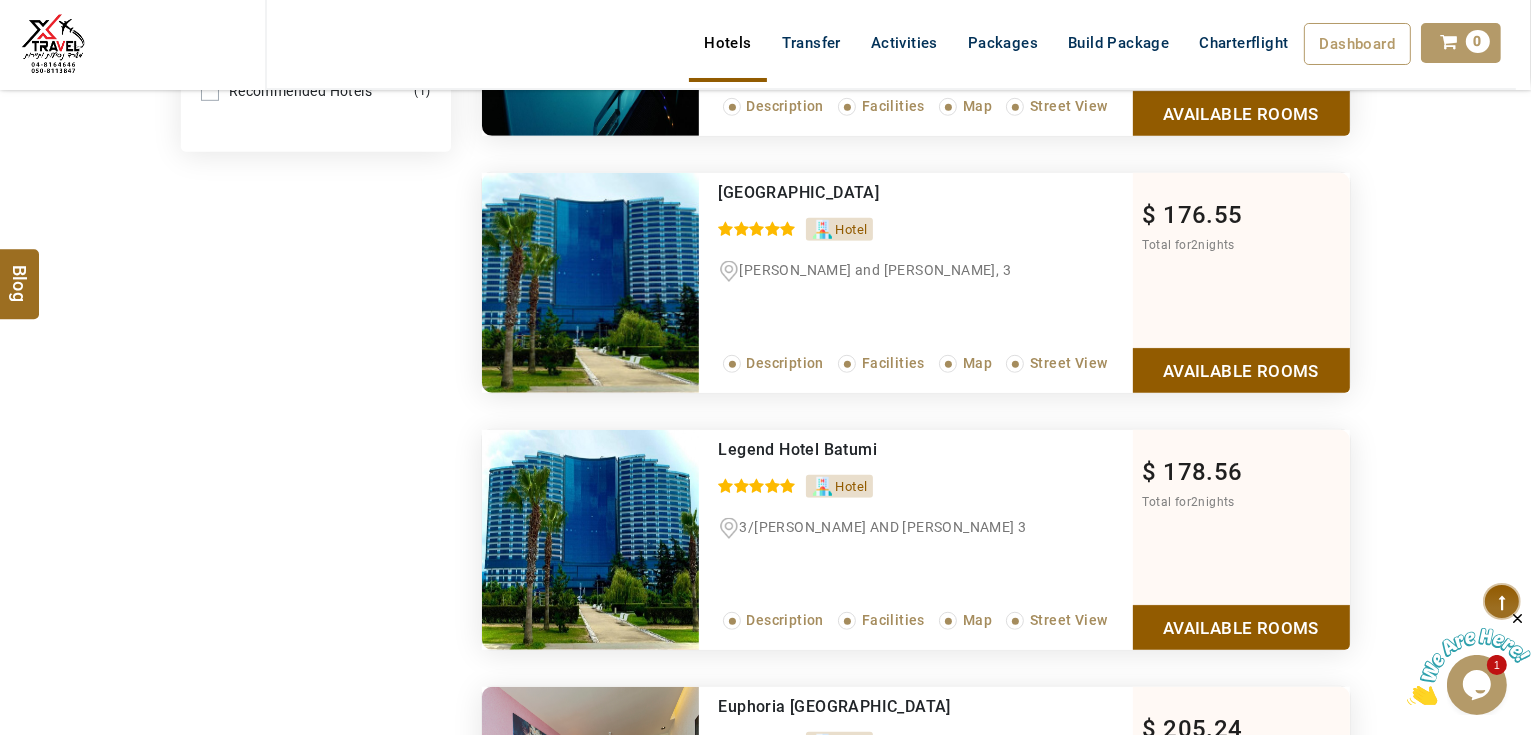 click on "Available Rooms" at bounding box center [1241, 370] 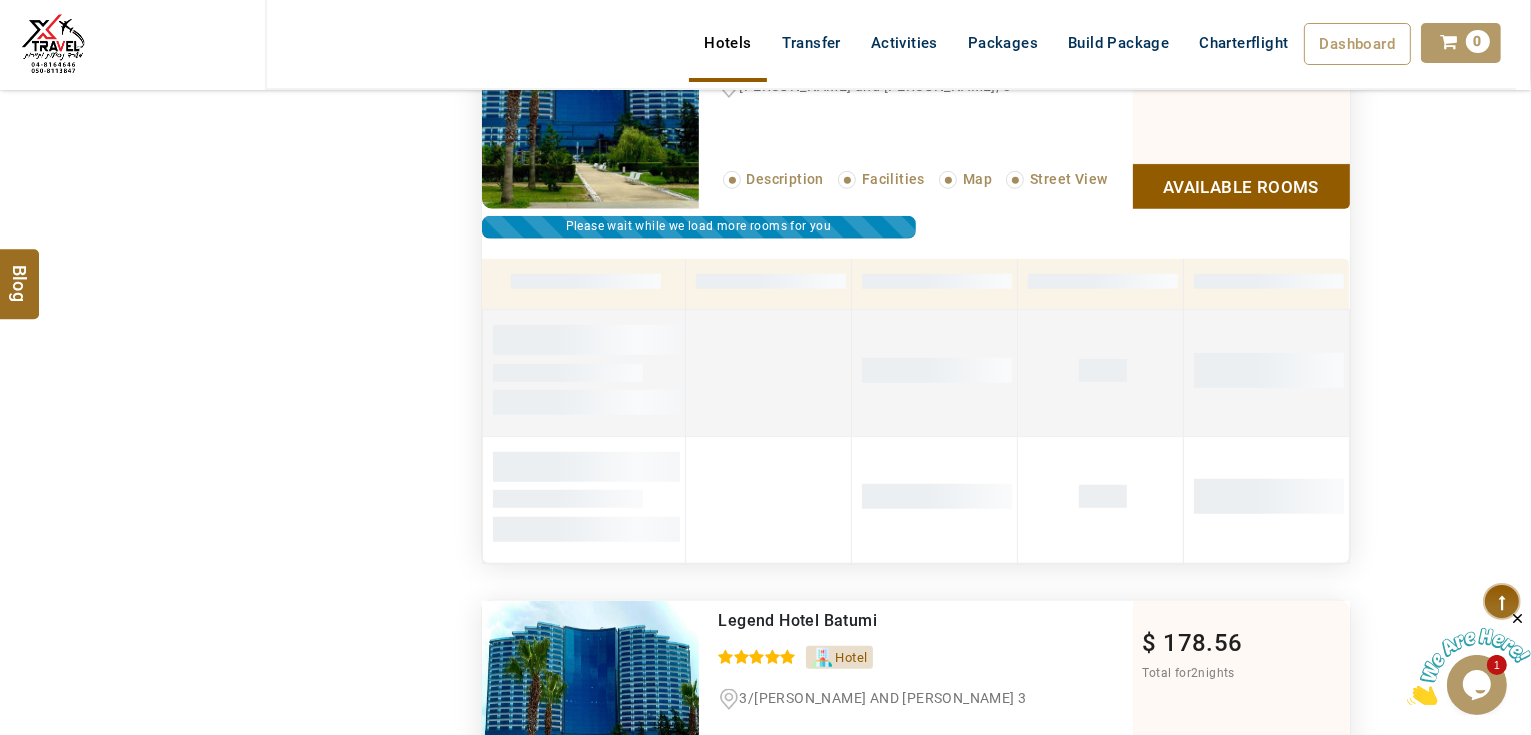 scroll, scrollTop: 1320, scrollLeft: 0, axis: vertical 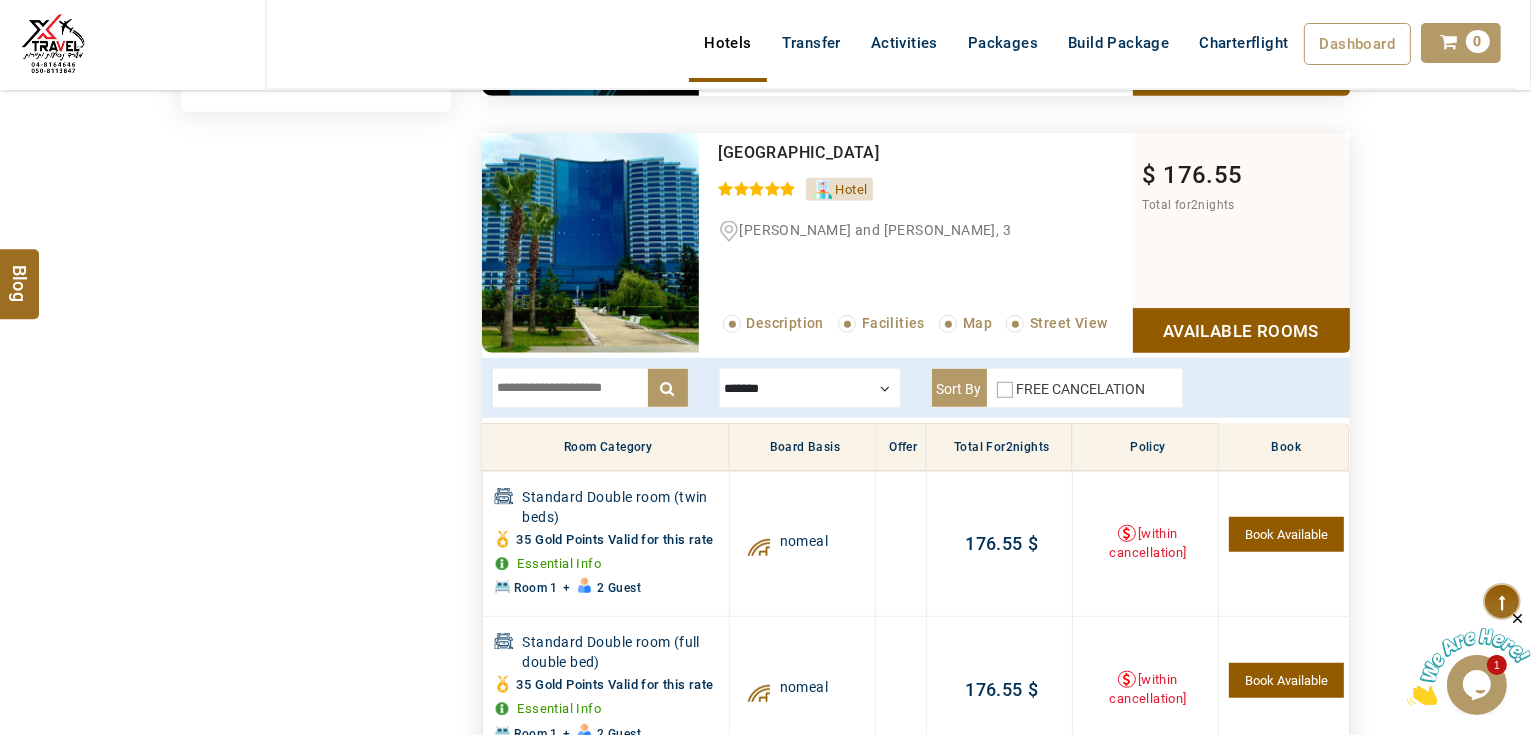 click at bounding box center [810, 388] 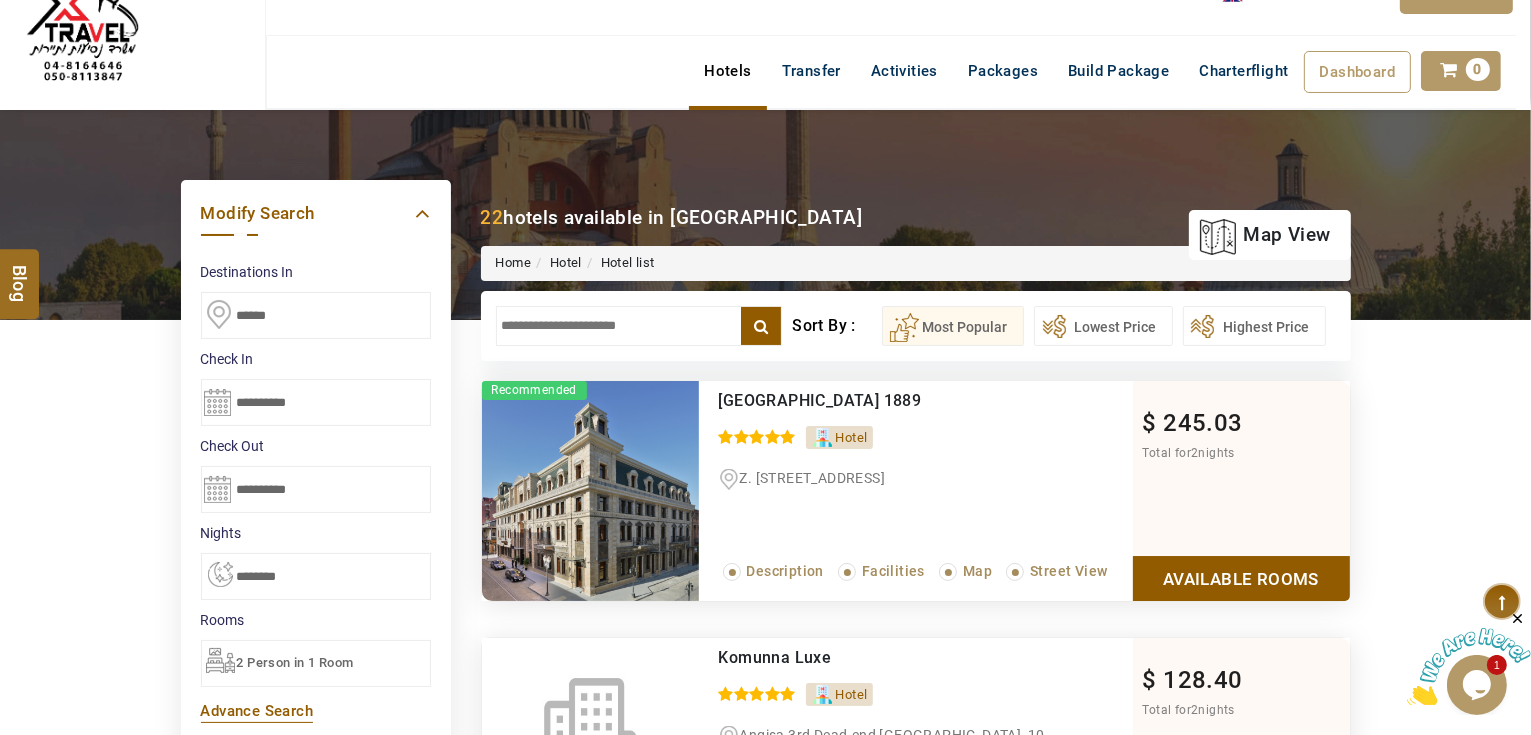 scroll, scrollTop: 0, scrollLeft: 0, axis: both 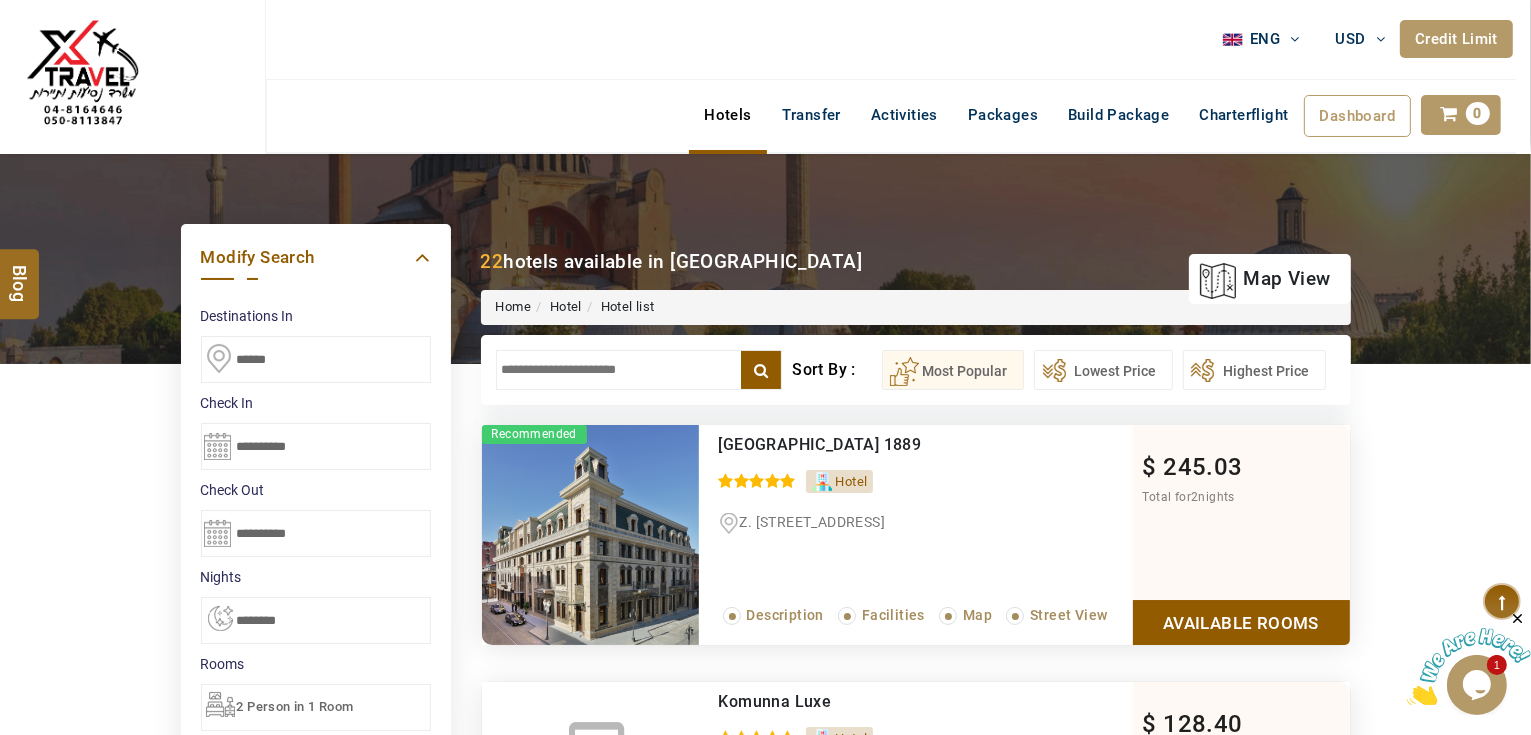 click at bounding box center [639, 370] 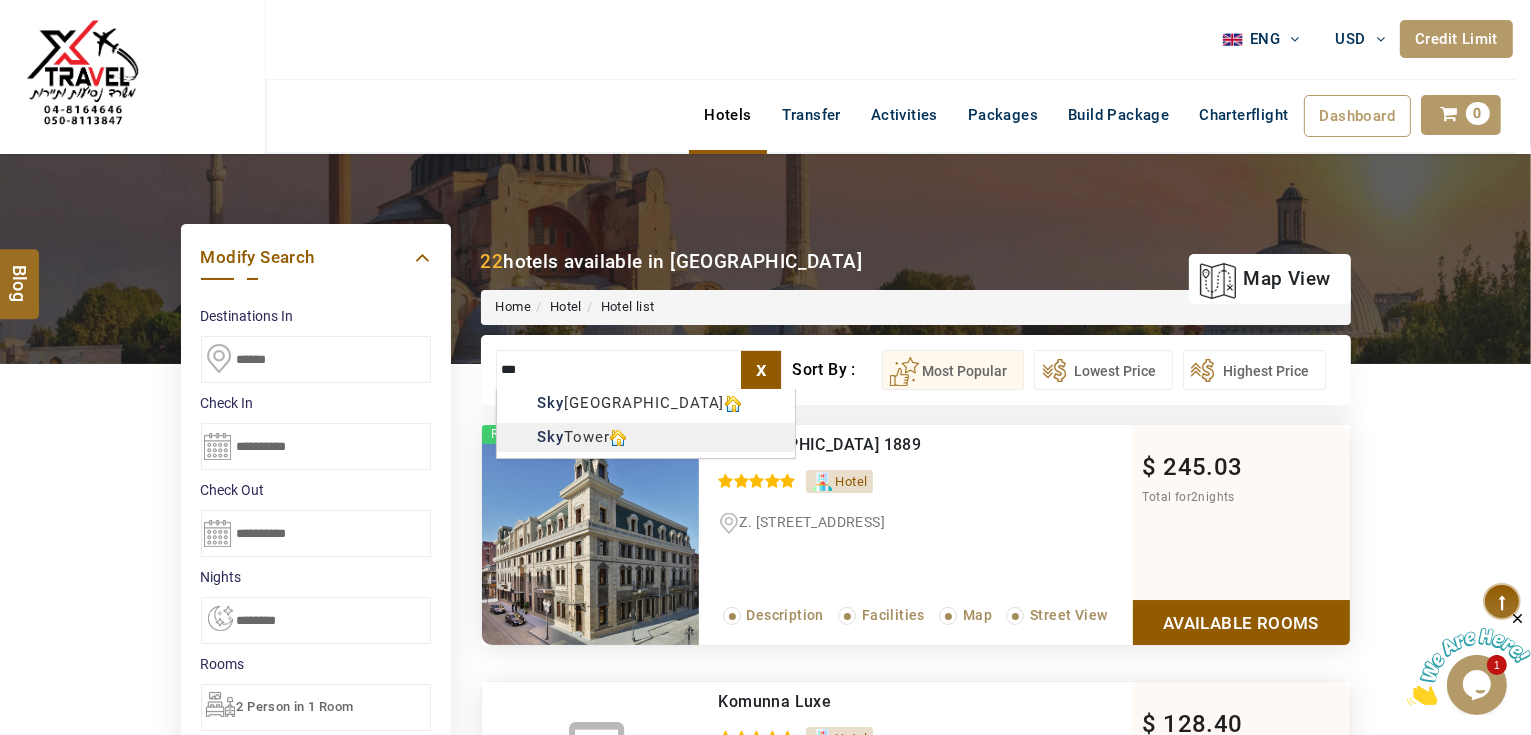 click on "[PERSON_NAME] USD AED  AED EUR  € USD  $ INR  ₹ THB  ฿ IDR  Rp BHD  BHD TRY  ₺ Credit Limit ENG English Arabic Helpline
[PHONE_NUMBER] Register Now [PHONE_NUMBER] [EMAIL_ADDRESS][DOMAIN_NAME] About Us What we Offer Blog Why Us Contact Hotels  Transfer Activities Packages Build Package Charterflight Dashboard My Profile My Booking My Reports My Quotation Sign Out 0 Points Redeem Now To Redeem 33539  Points Future Points  3832   Points Credit Limit Credit Limit USD 30000.00 70% Complete Used USD 15648.22 Available USD 14351.78 Setting  Looks like you haven't added anything to your cart yet Countinue Shopping ******* ****** Please Wait.. Blog demo
Remember me Forgot
password? LOG IN Don't have an account?   Register Now My Booking View/ Print/Cancel Your Booking without Signing in Submit Applying Filters...... Hotels For You Will Be Loading Soon demo
In A Few Moment, You Will Be Celebrating Best Hotel options galore ! Check In   CheckOut Rooms Rooms Please Wait X" at bounding box center [765, 2237] 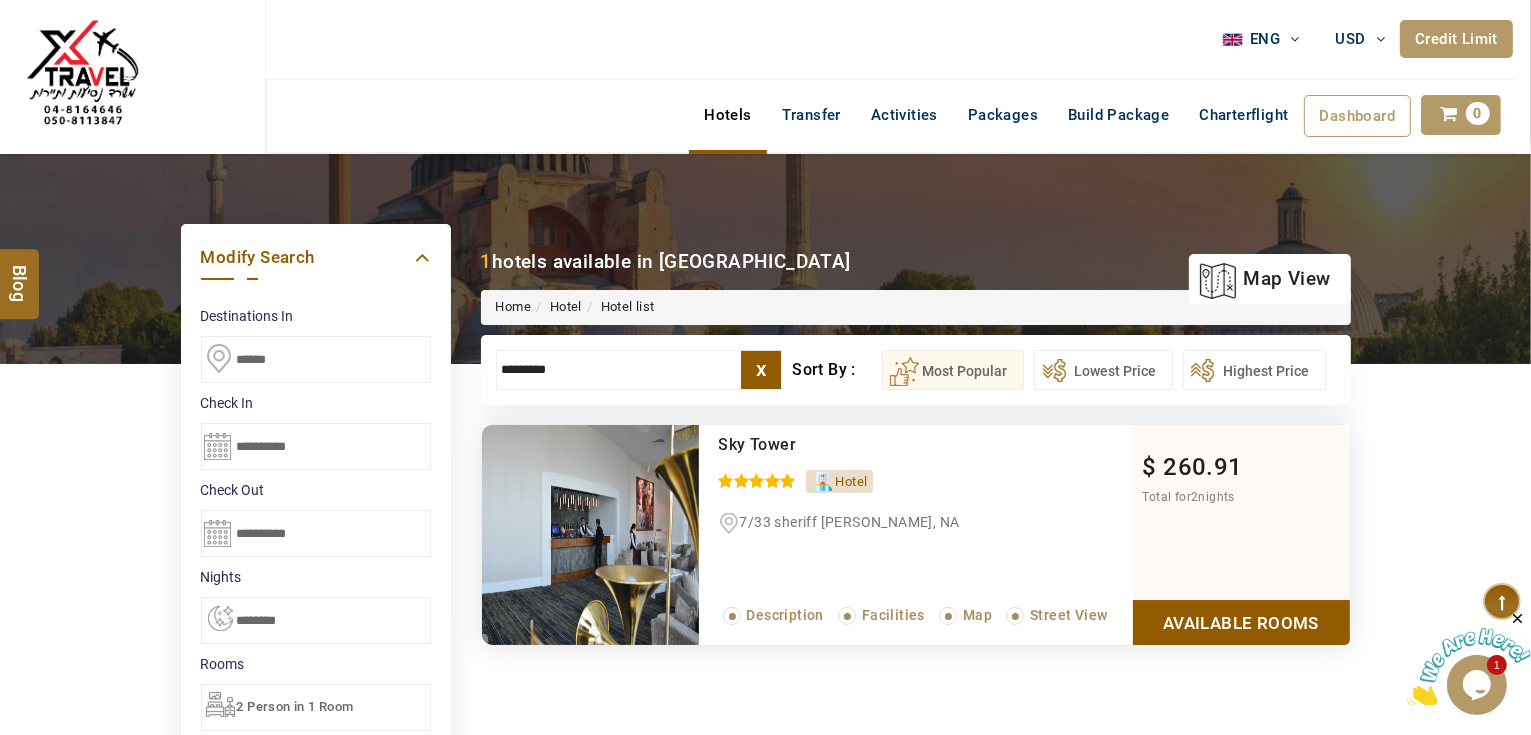 type on "*********" 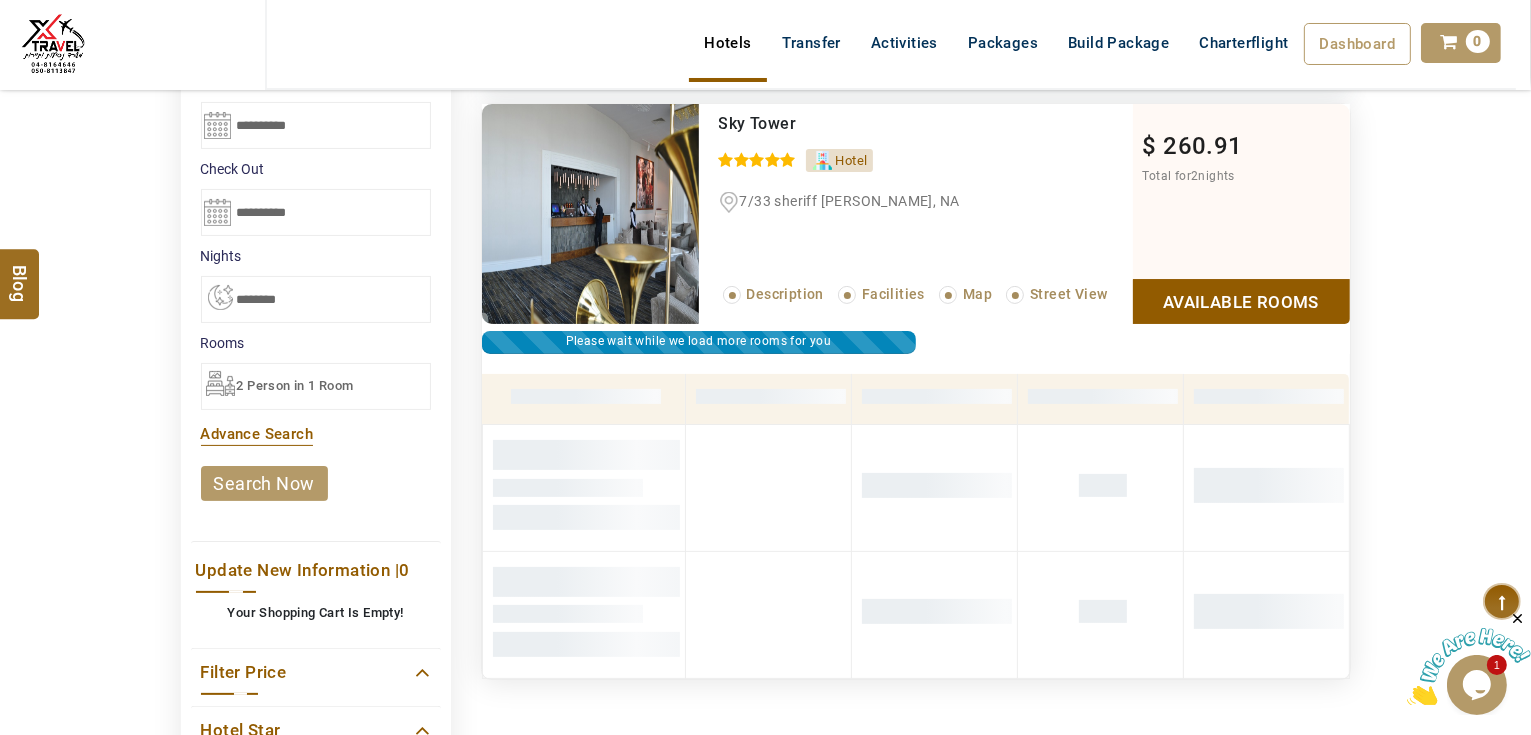 scroll, scrollTop: 293, scrollLeft: 0, axis: vertical 